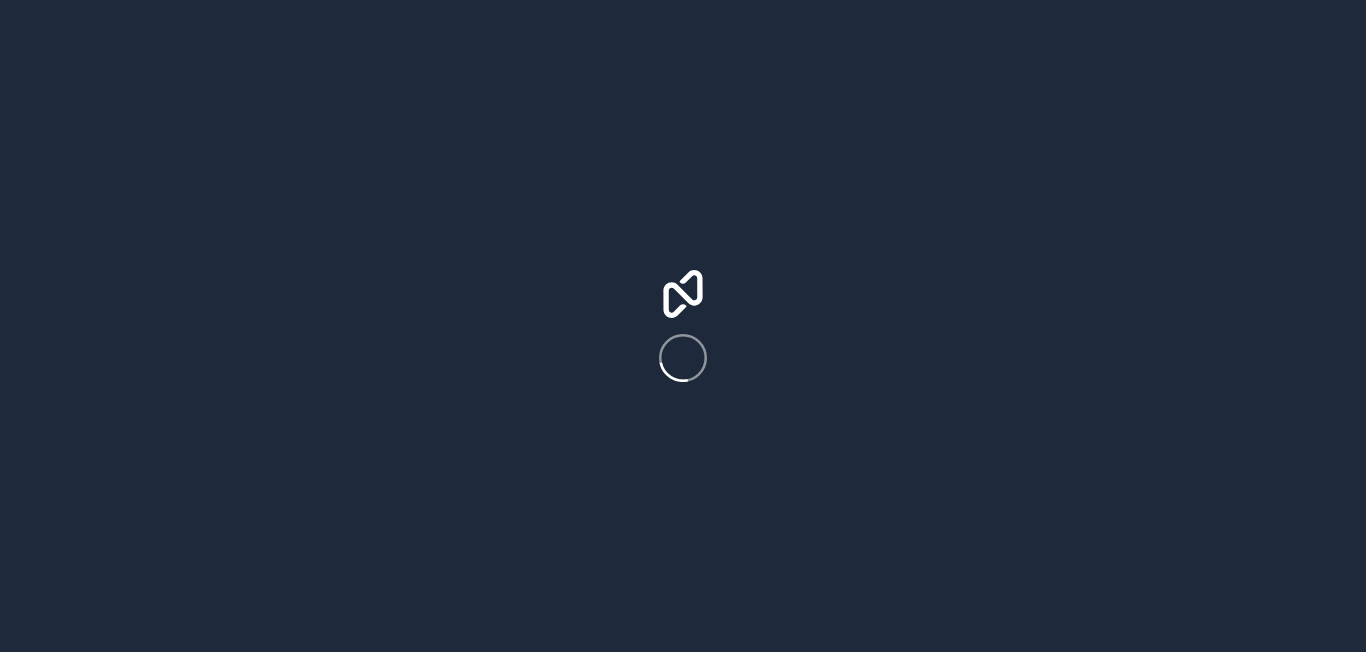 scroll, scrollTop: 0, scrollLeft: 0, axis: both 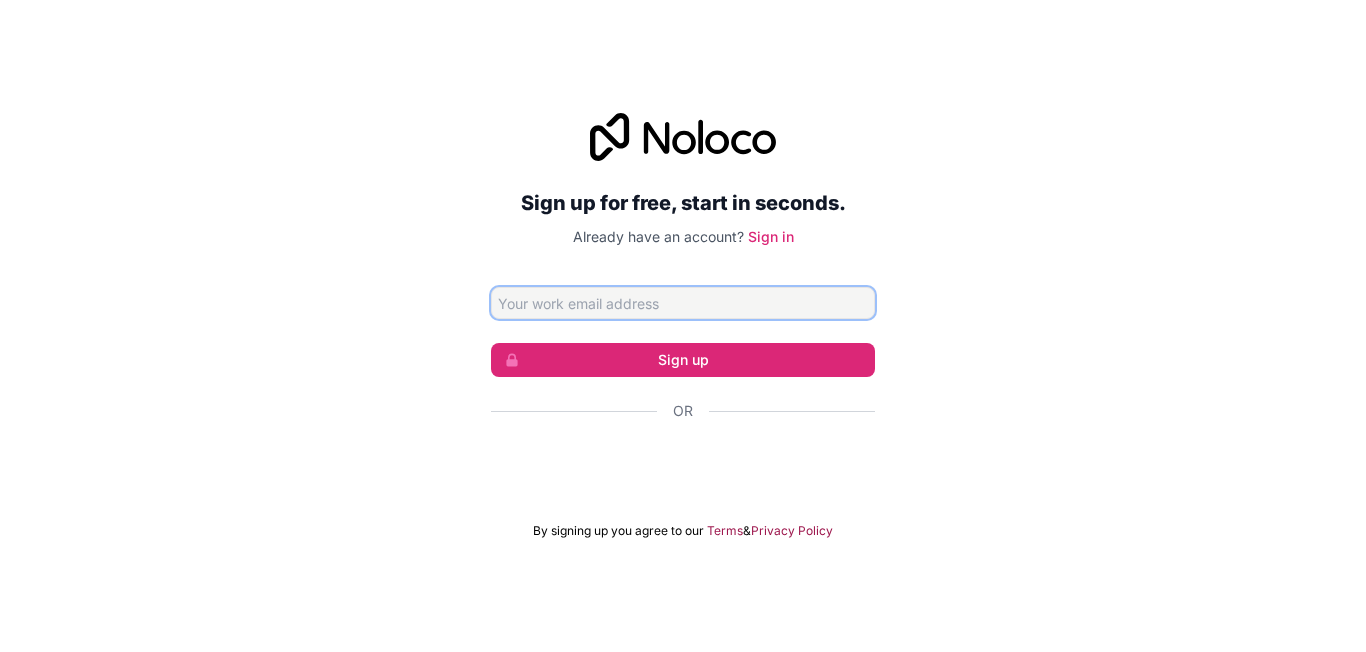 type on "m" 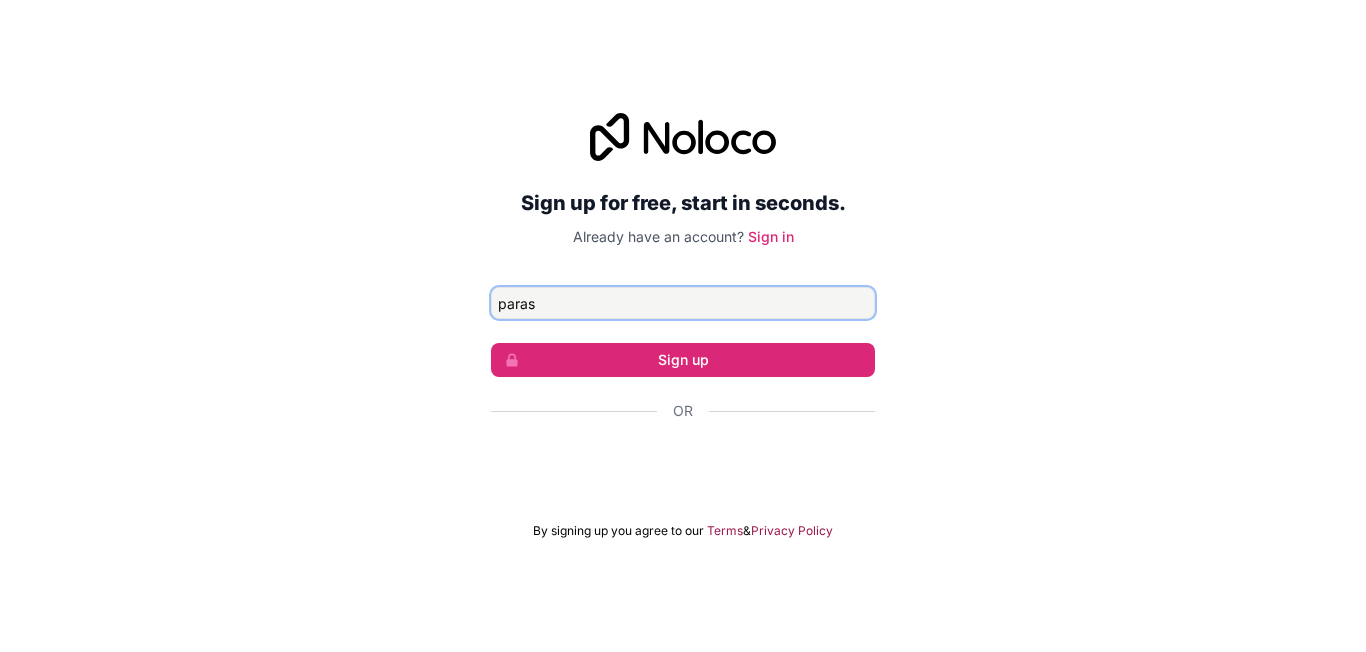 type on "[EMAIL]" 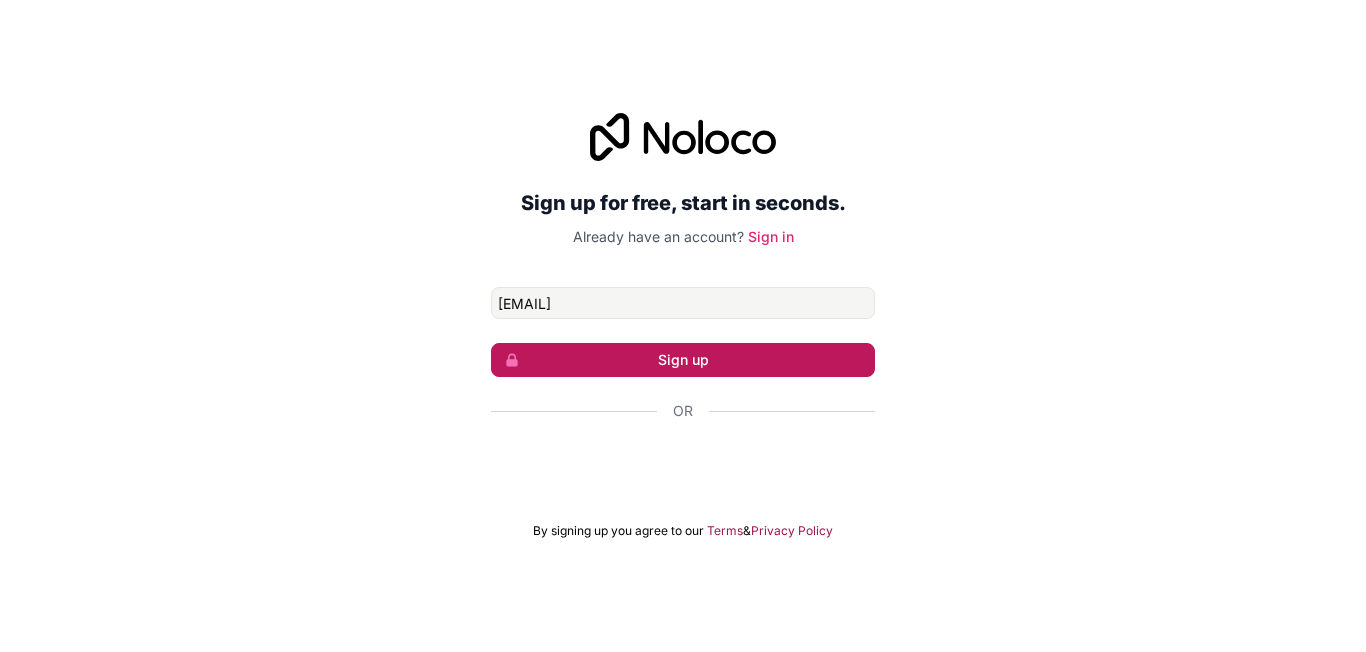 click on "Sign up" at bounding box center [683, 360] 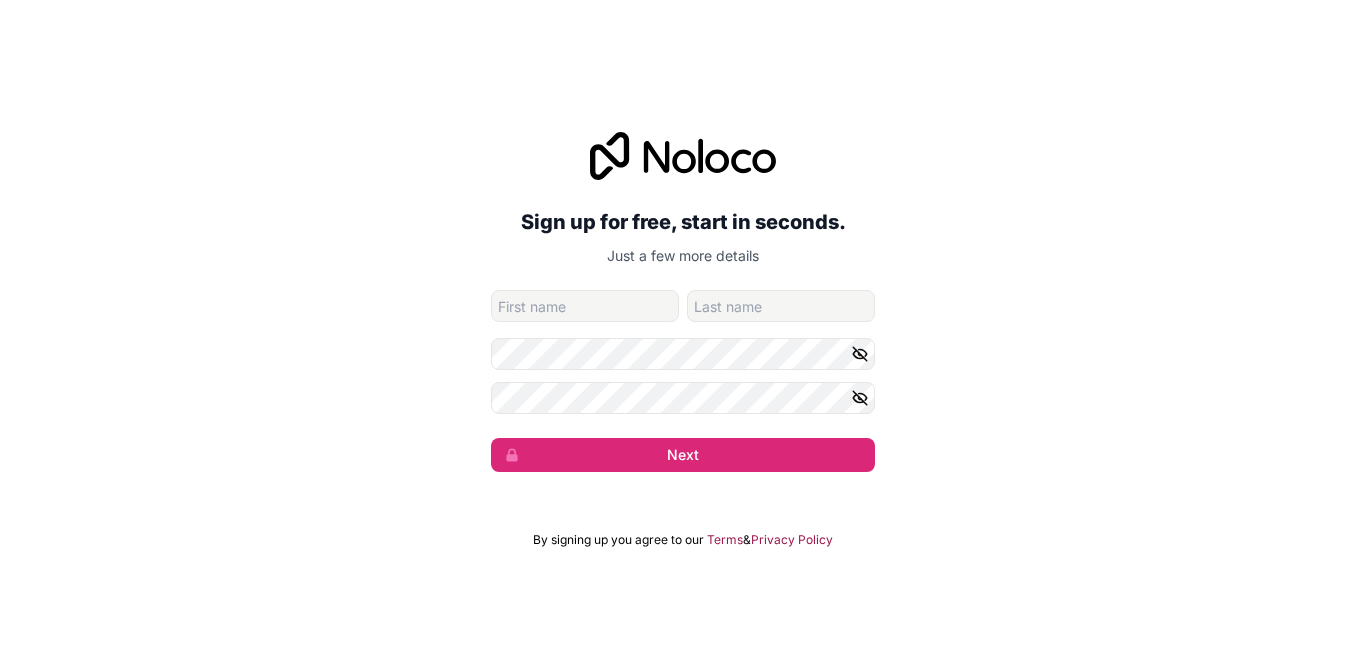 type on "p" 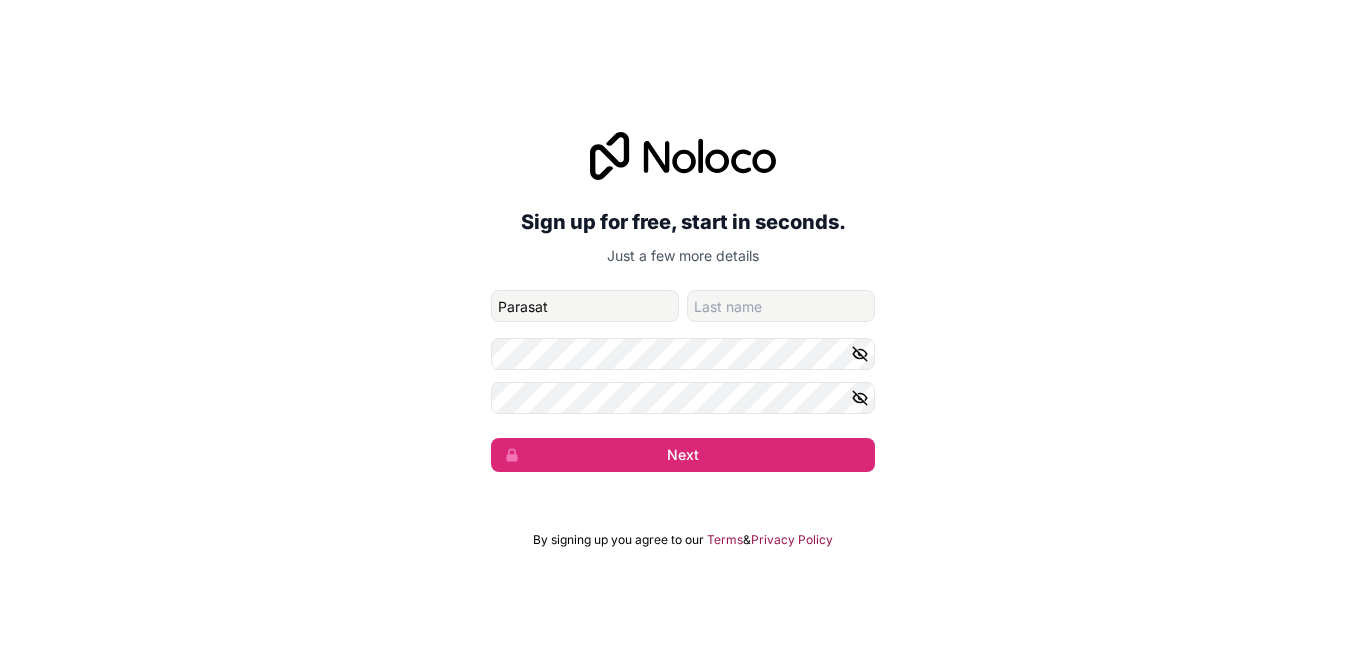 type on "Parasat" 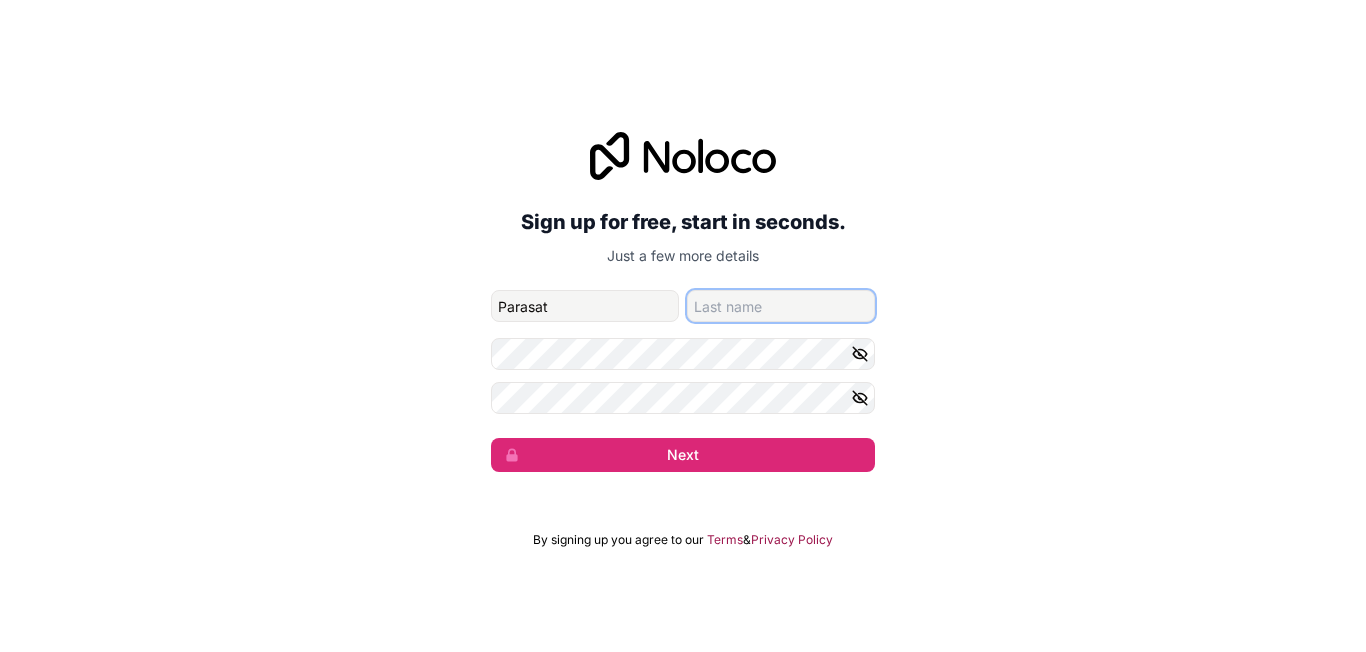 click at bounding box center [781, 306] 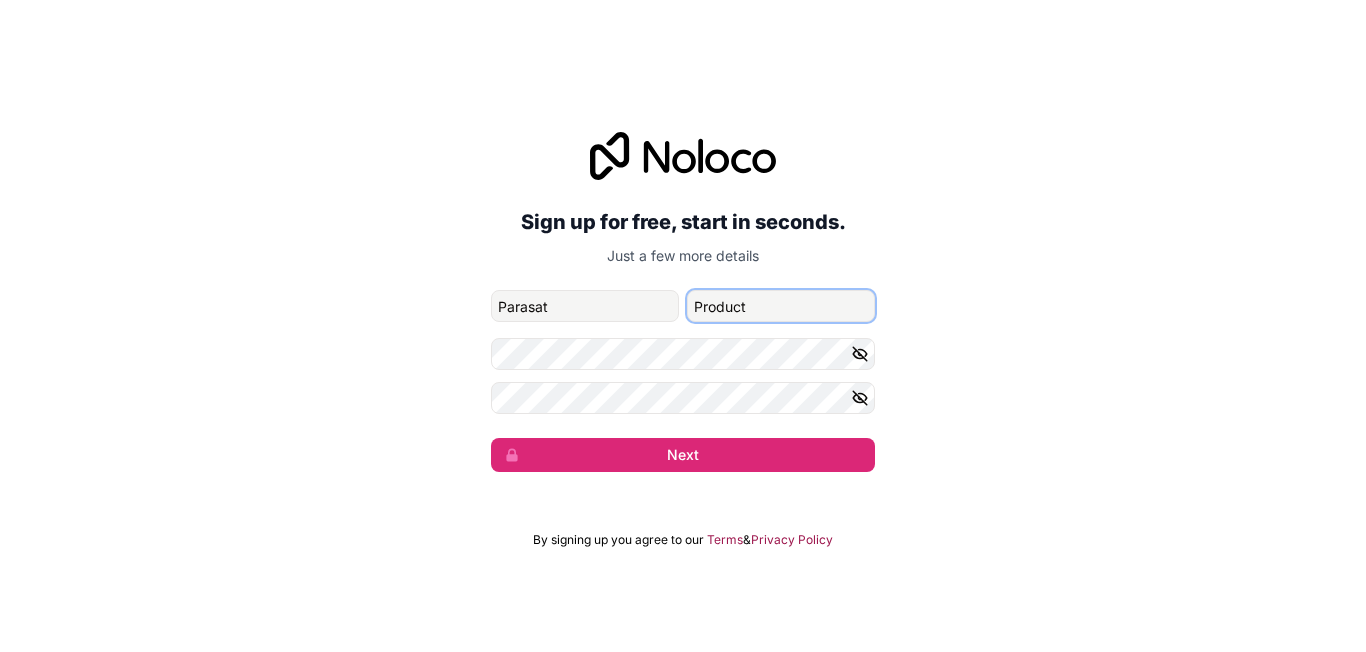 type on "Product" 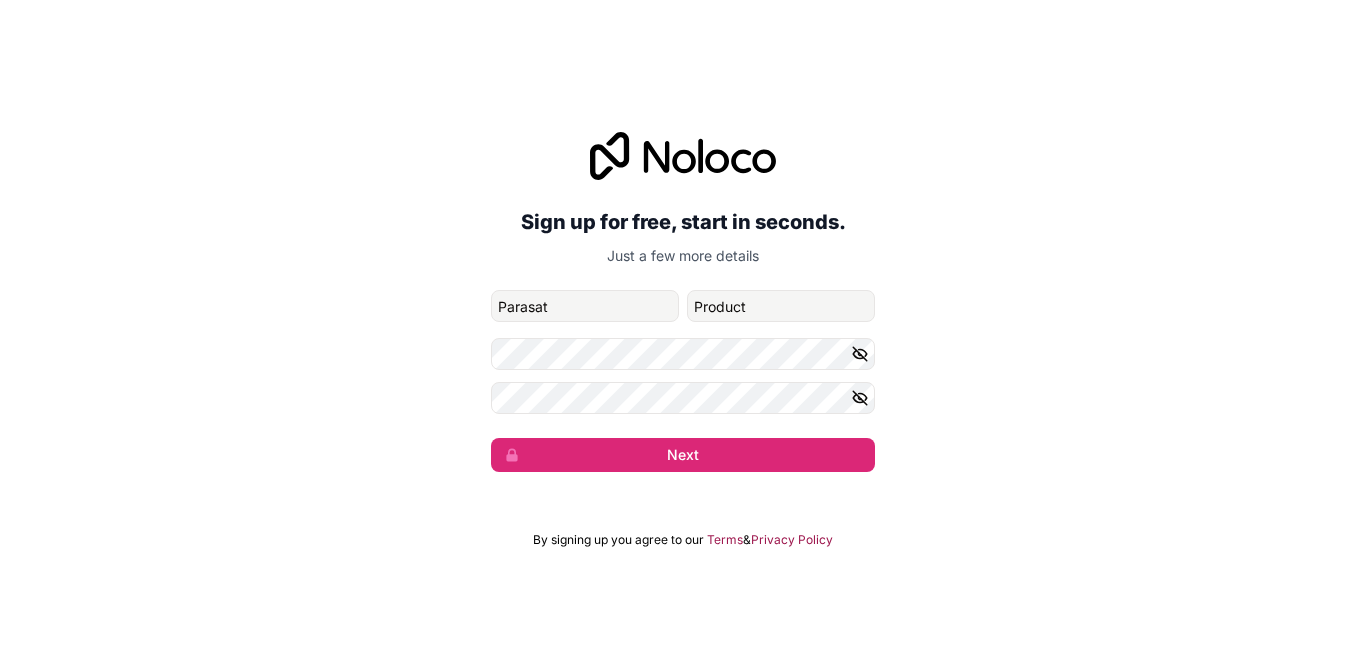 click 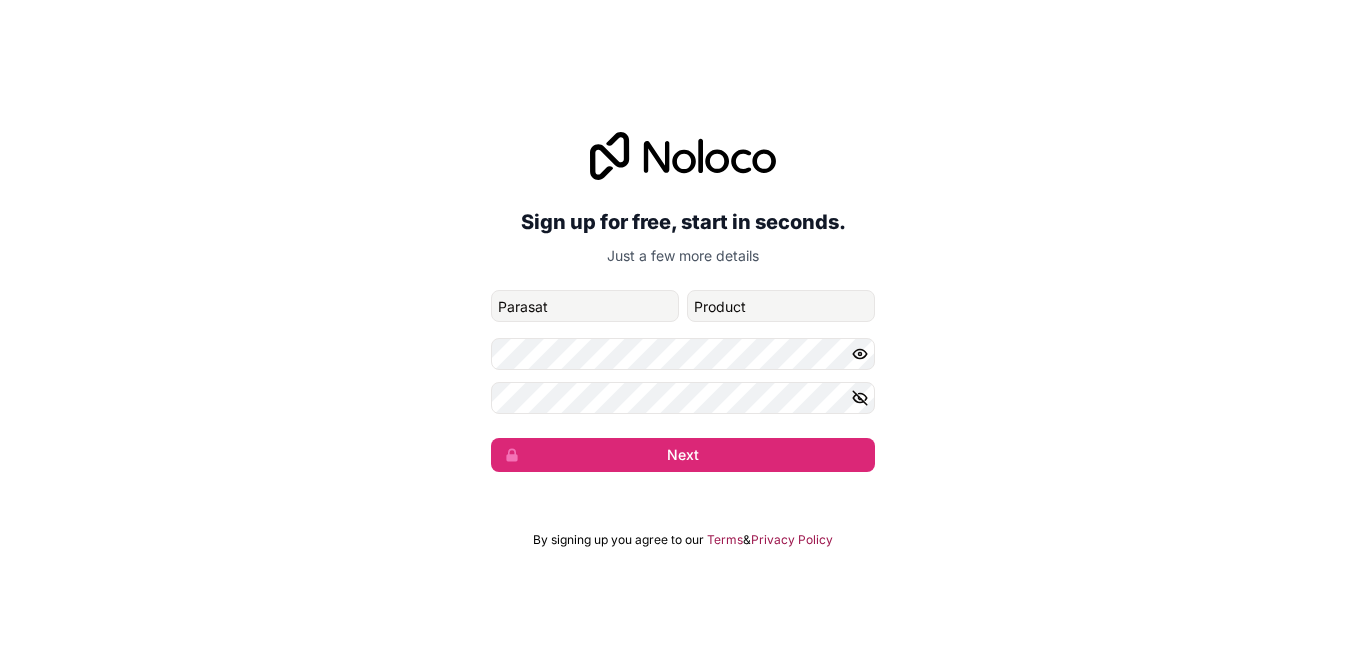 click on "[EMAIL] Parasat Product Next" at bounding box center (683, 381) 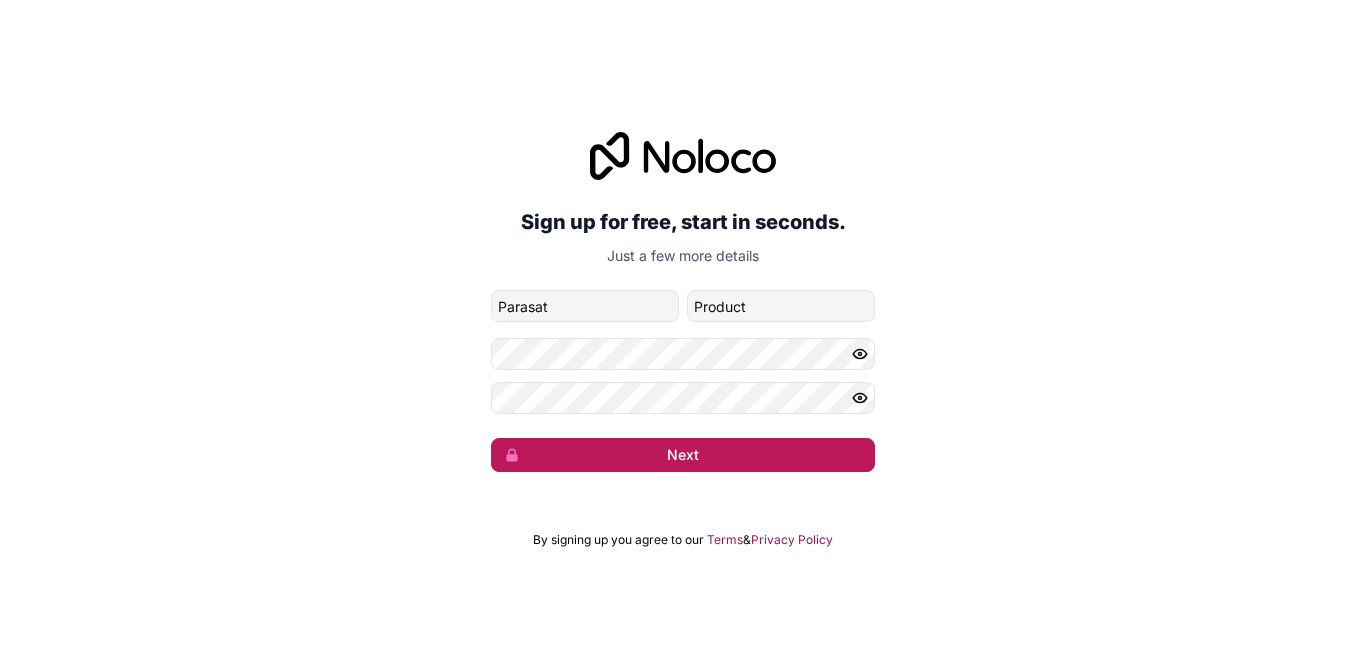 click on "Next" at bounding box center [683, 455] 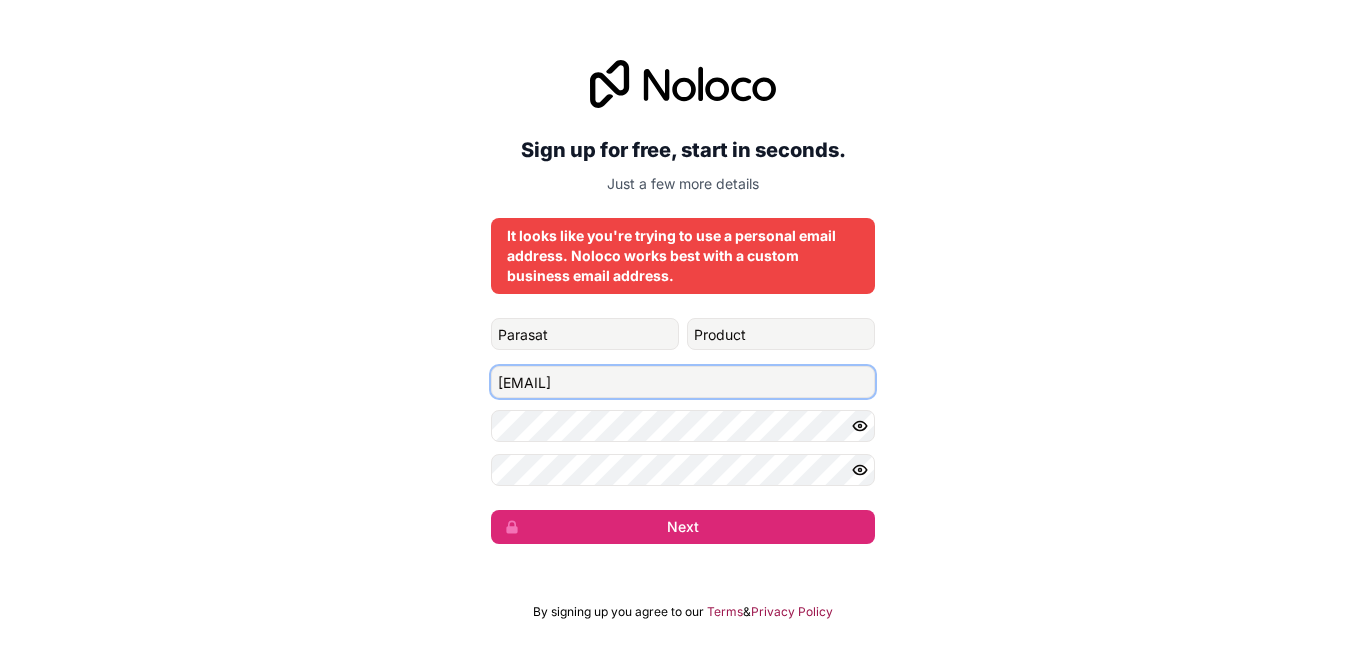 drag, startPoint x: 703, startPoint y: 375, endPoint x: 258, endPoint y: 363, distance: 445.16177 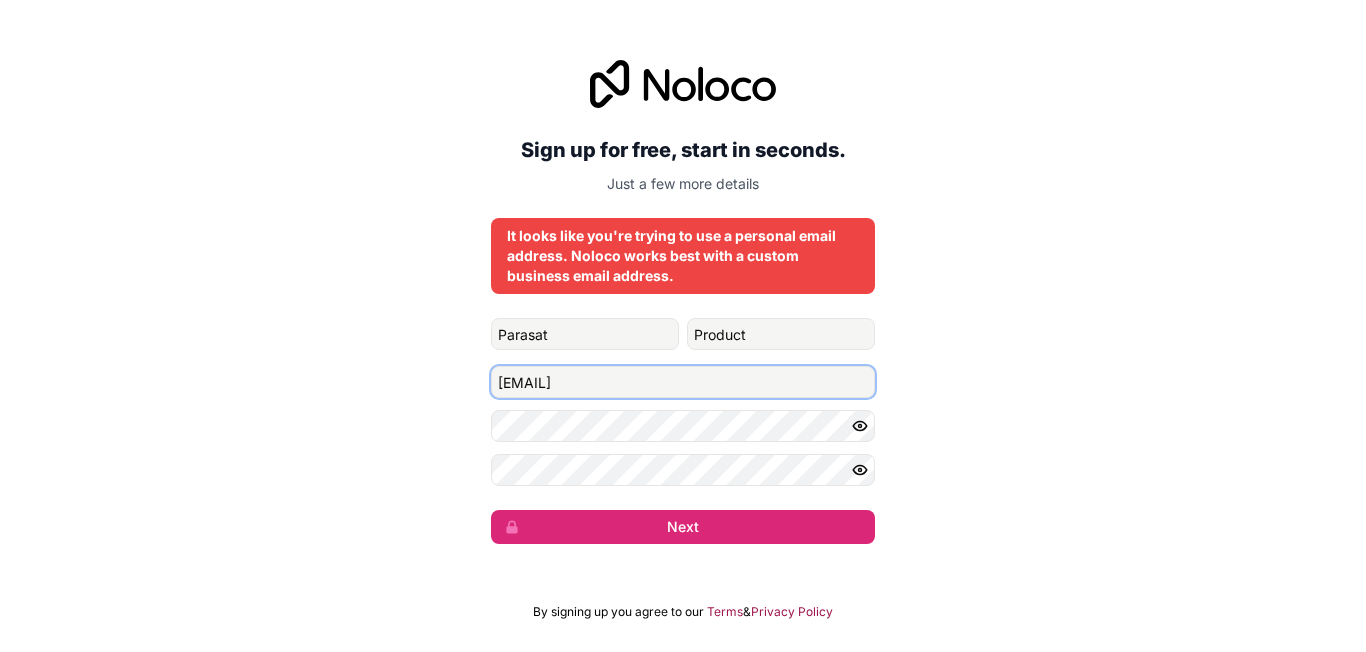 click on "Sign up for free, start in seconds. Just a few more details It looks like you're trying to use a personal email address. Noloco works best with a custom business email address. Parasat Product [EMAIL] Next" at bounding box center [683, 302] 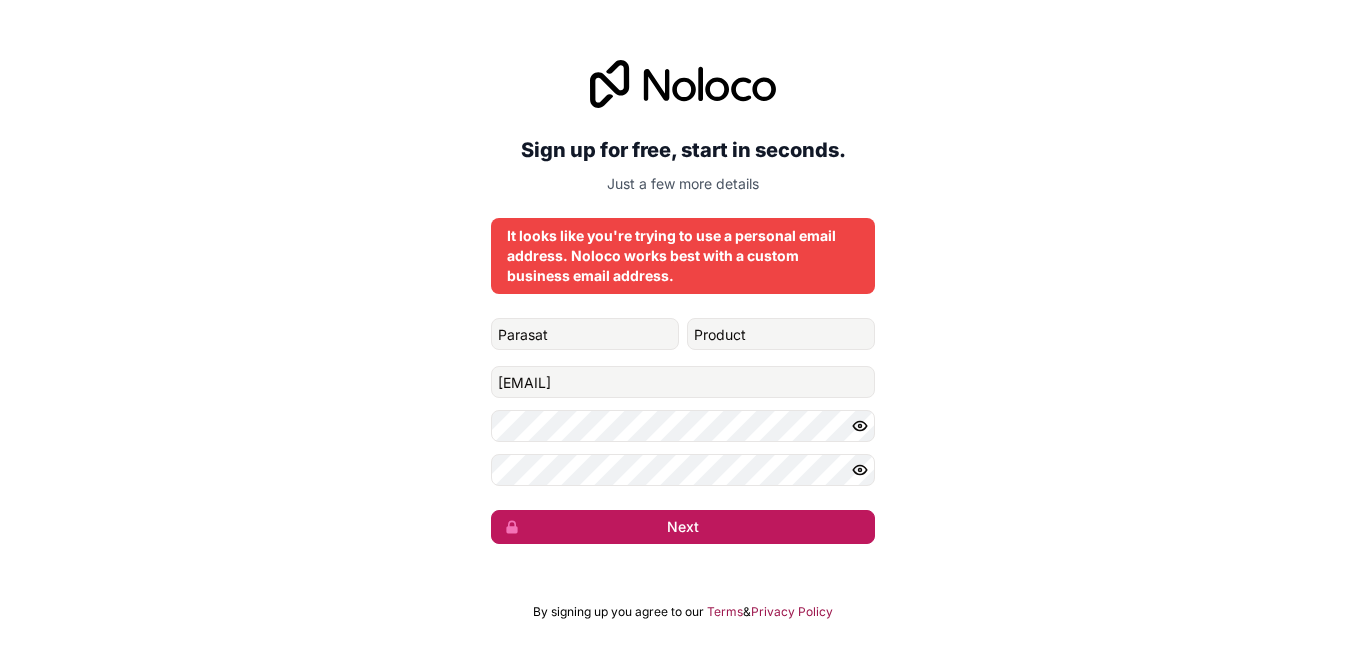 click on "Next" at bounding box center [683, 527] 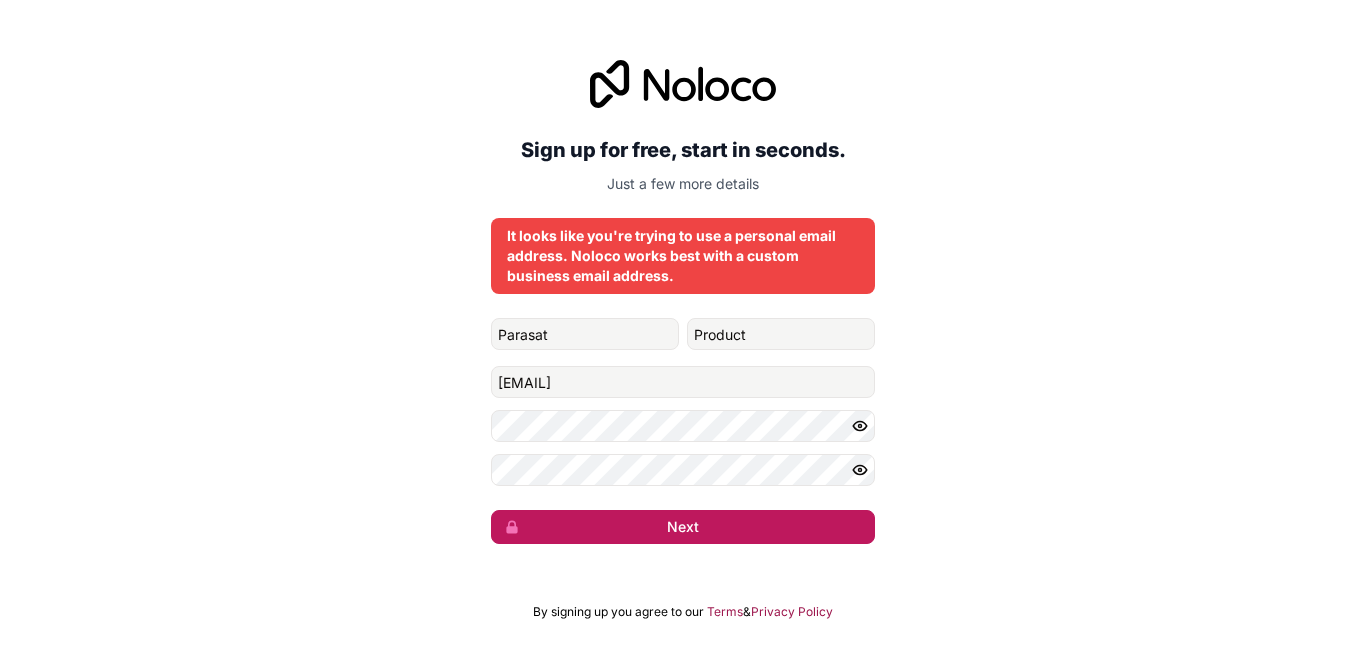 click on "Next" at bounding box center [683, 527] 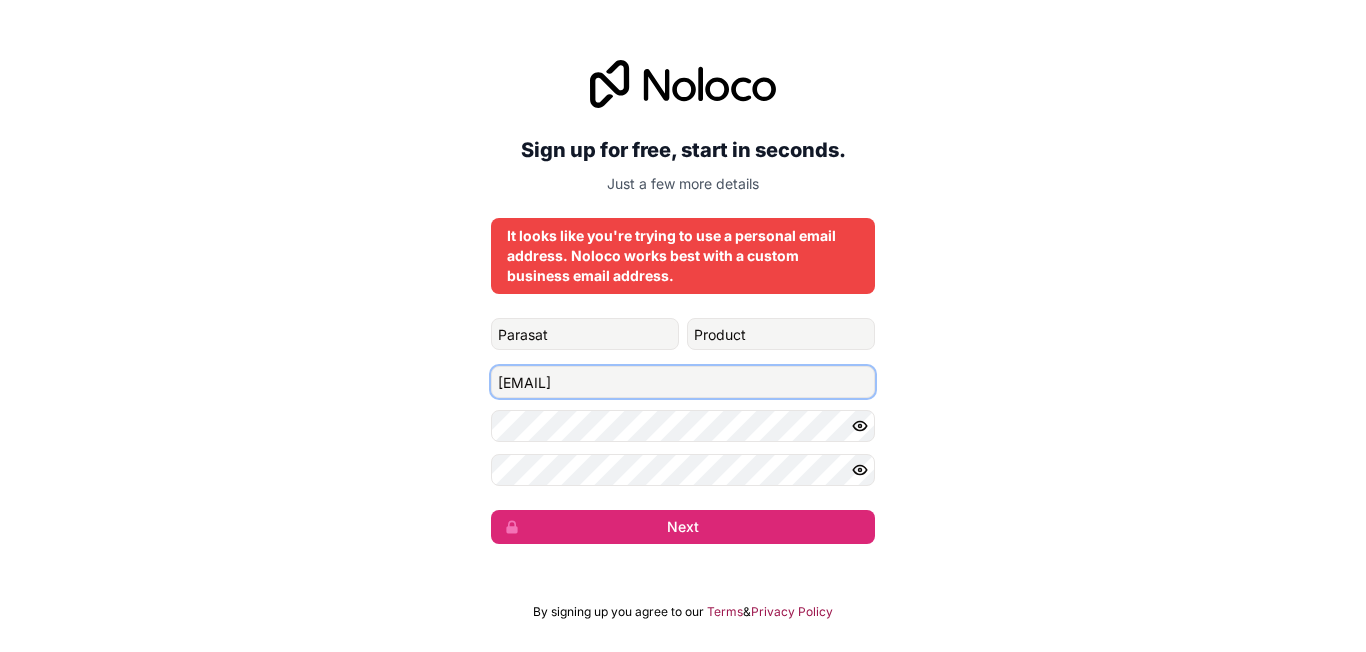 drag, startPoint x: 679, startPoint y: 389, endPoint x: 251, endPoint y: 341, distance: 430.68317 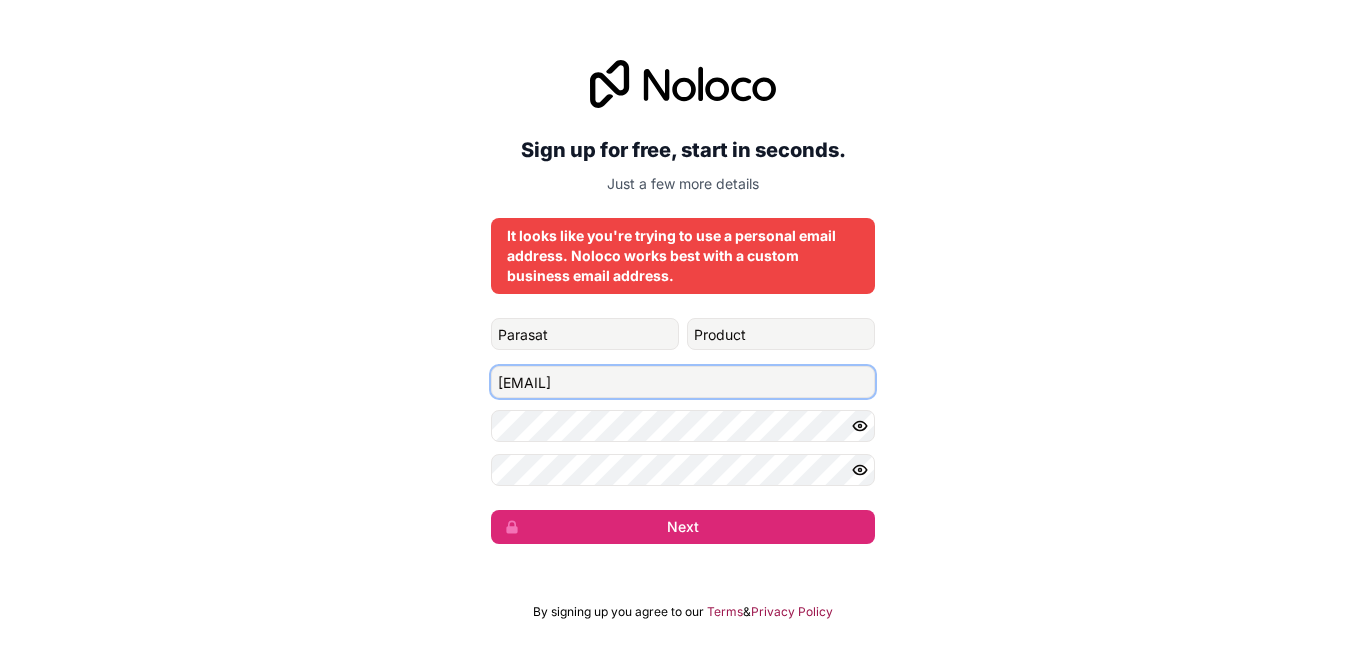 click on "Sign up for free, start in seconds. Just a few more details It looks like you're trying to use a personal email address. Noloco works best with a custom business email address. Parasat Product [EMAIL] Next" at bounding box center (683, 302) 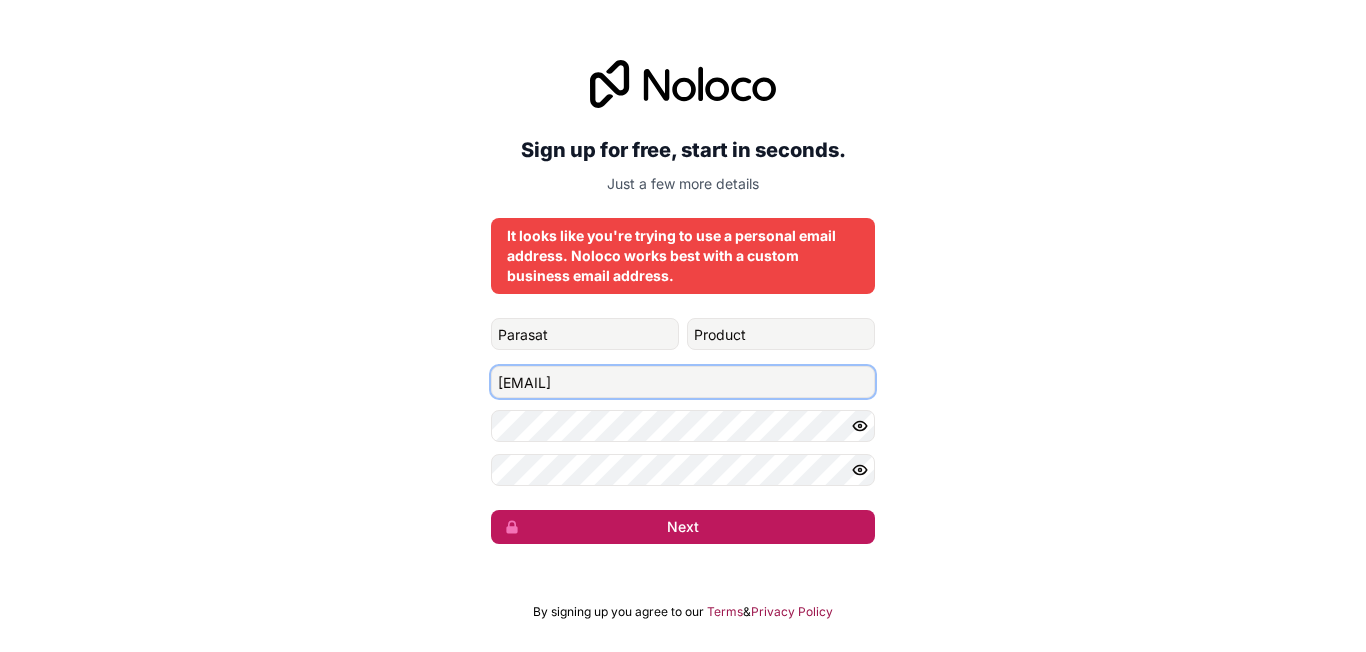 type on "[EMAIL]" 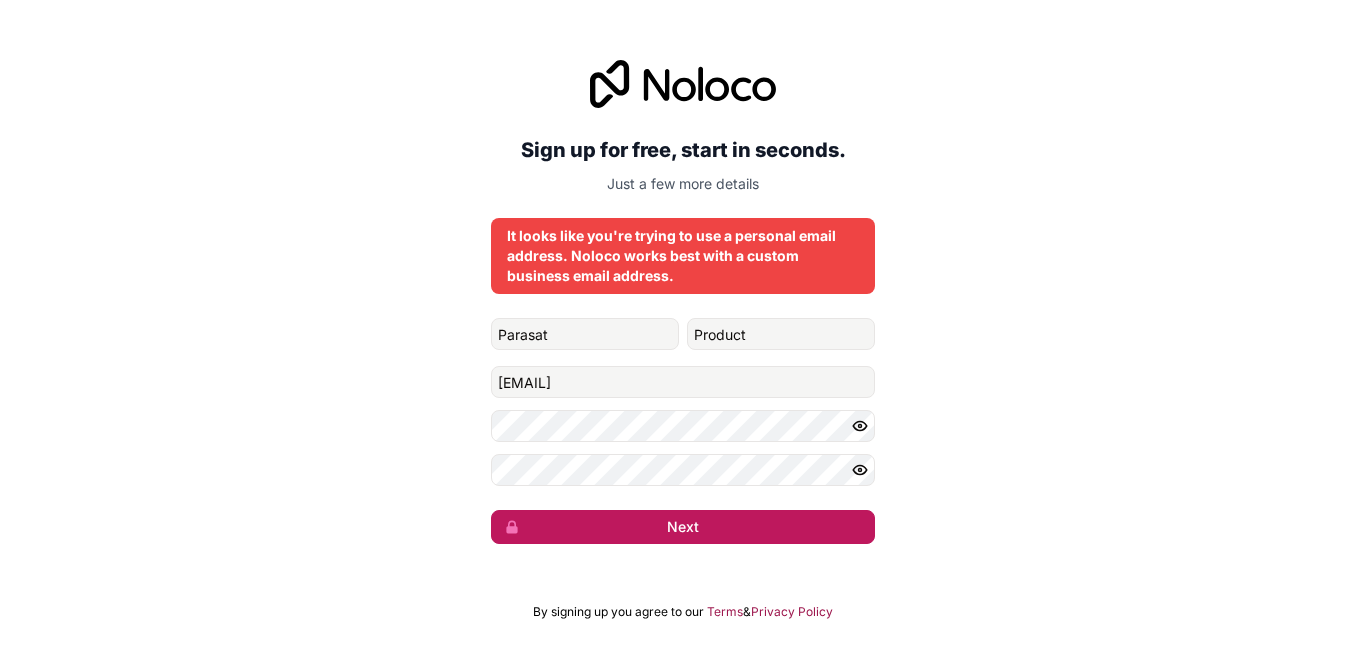 click on "Next" at bounding box center [683, 527] 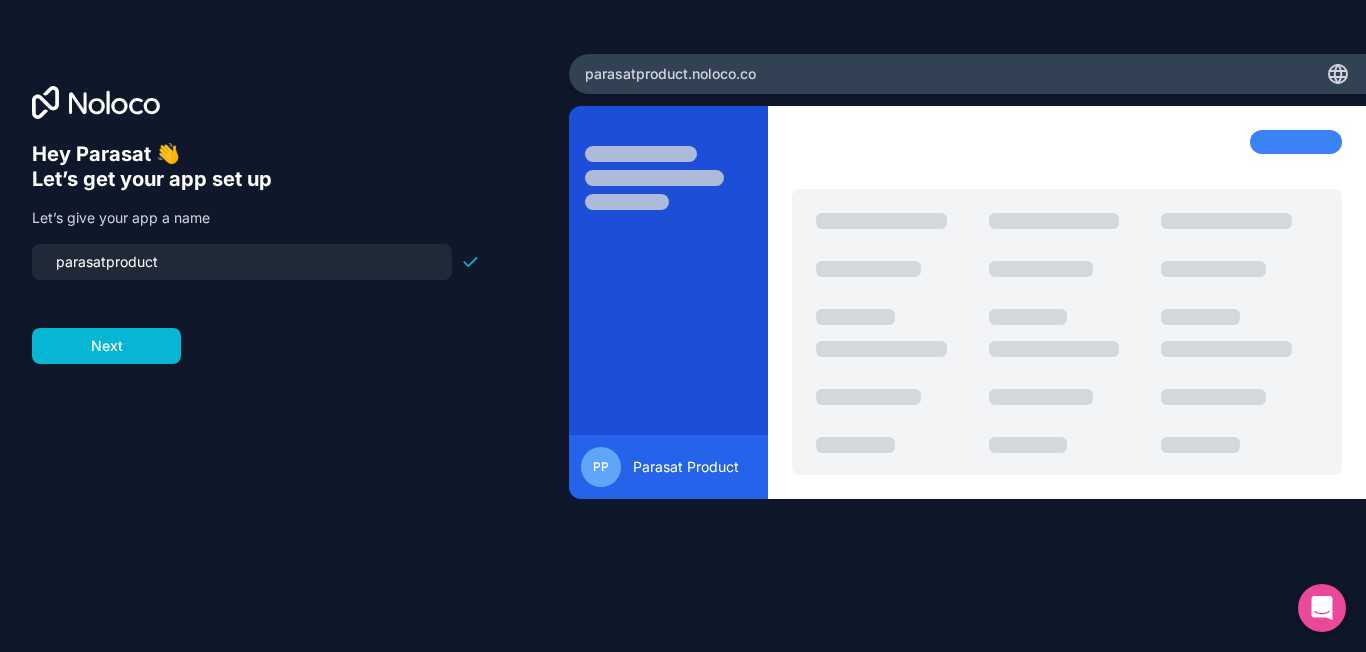 click on "parasatproduct" at bounding box center (242, 262) 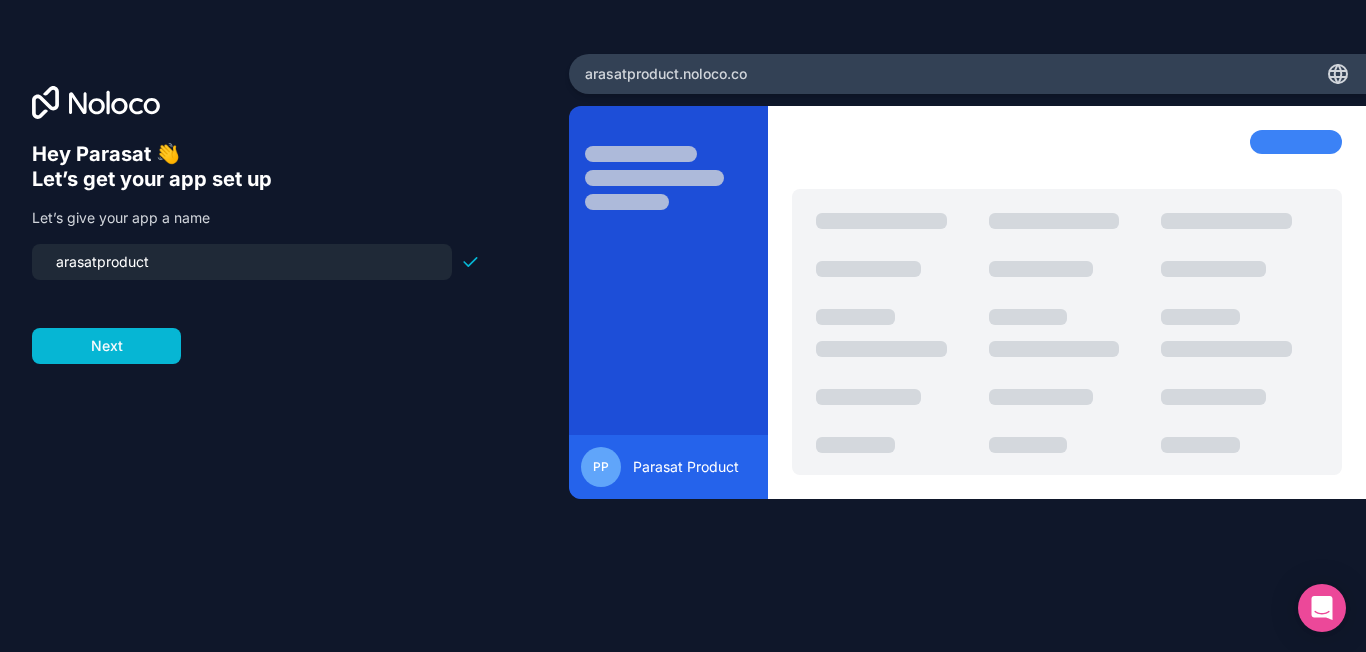 type on "parasatproduct" 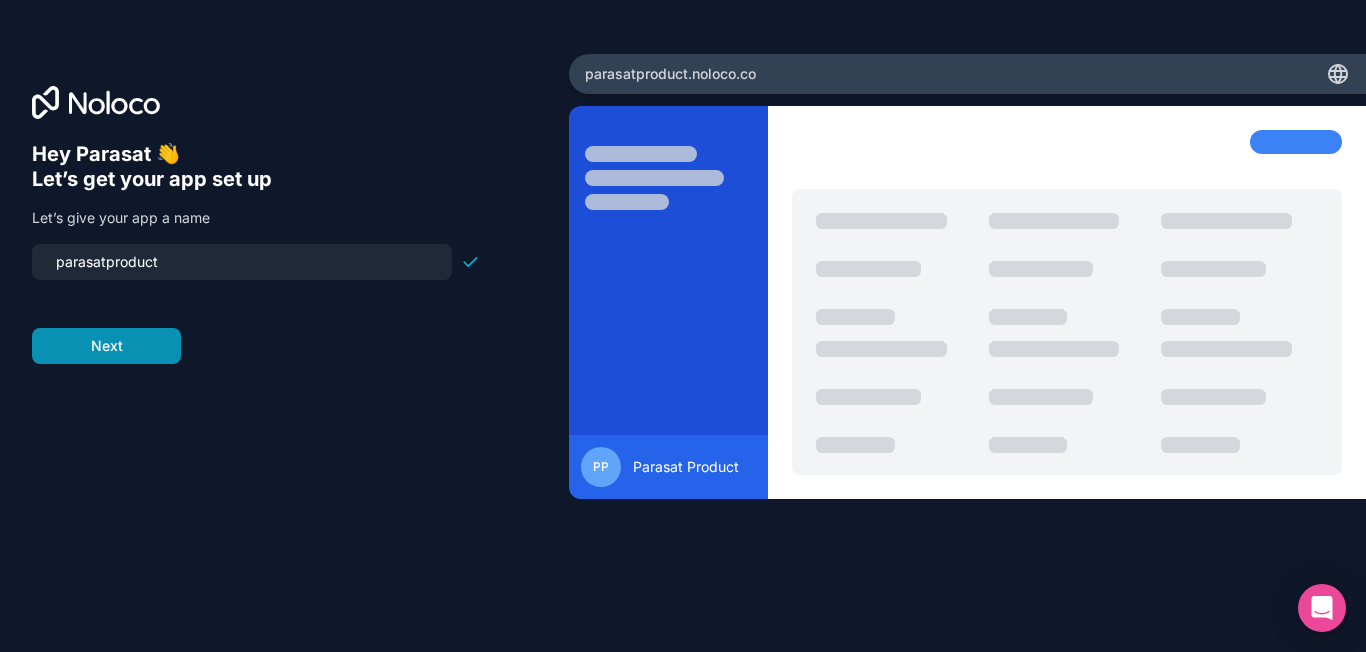 click on "Next" at bounding box center (106, 346) 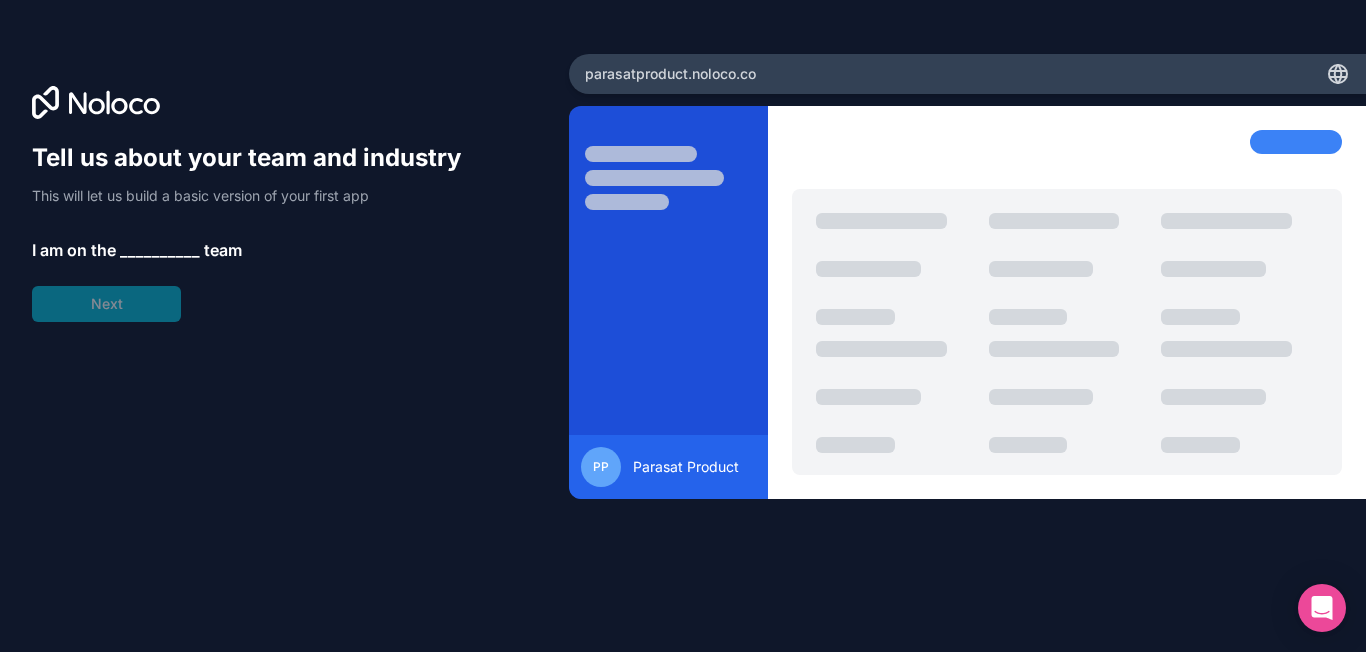 click on "__________" at bounding box center [160, 250] 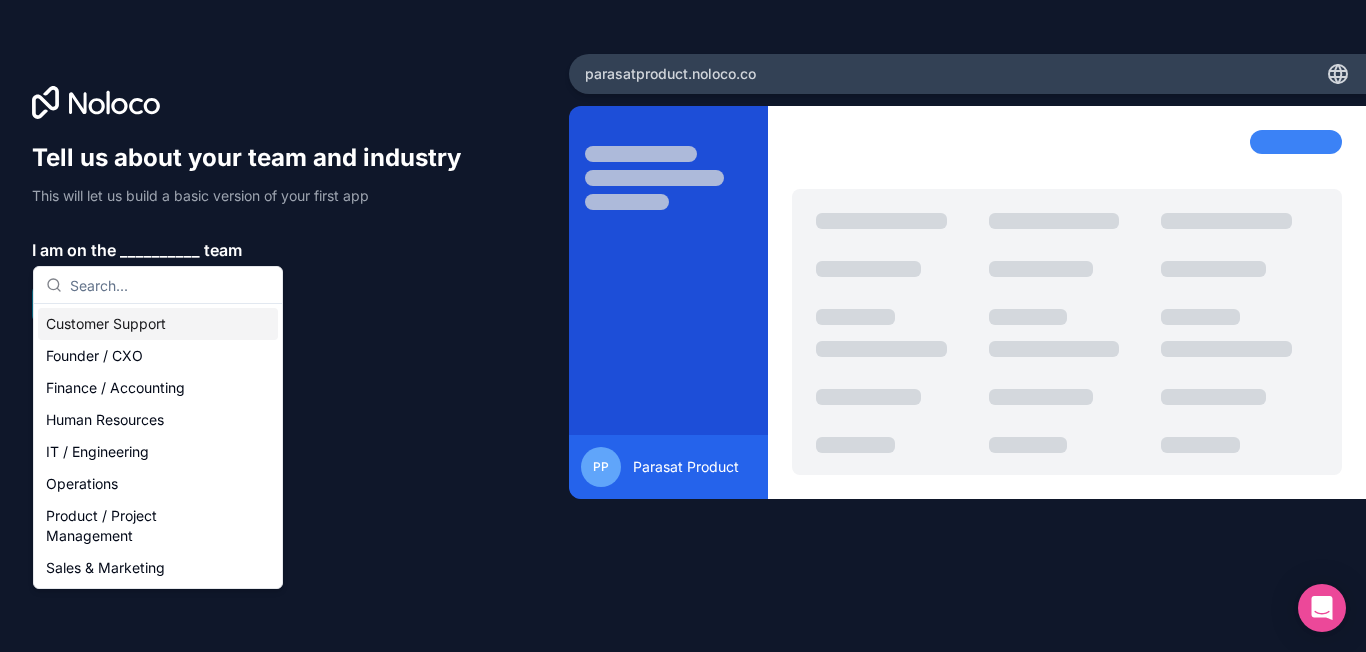 click on "__________" at bounding box center [160, 250] 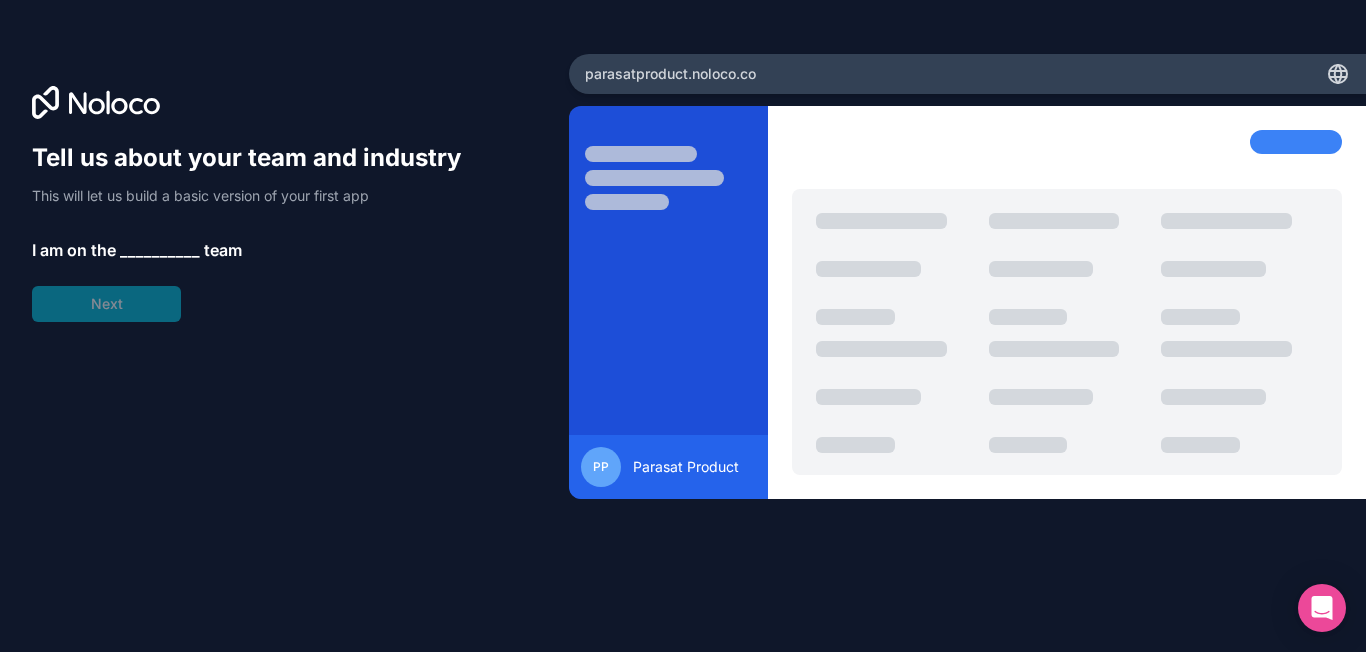 click on "Tell us about your team and industry This will let us build a basic version of your first app I am on the  __________ team Next" at bounding box center [256, 232] 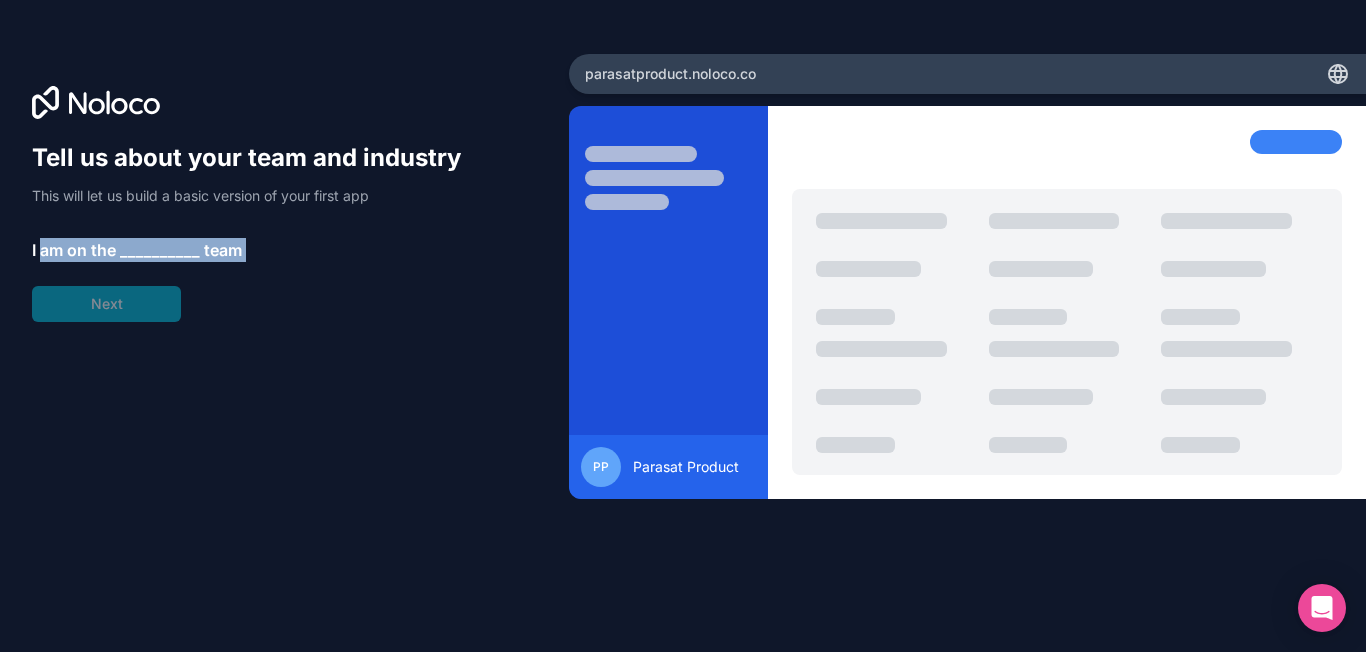drag, startPoint x: 46, startPoint y: 246, endPoint x: 298, endPoint y: 233, distance: 252.3351 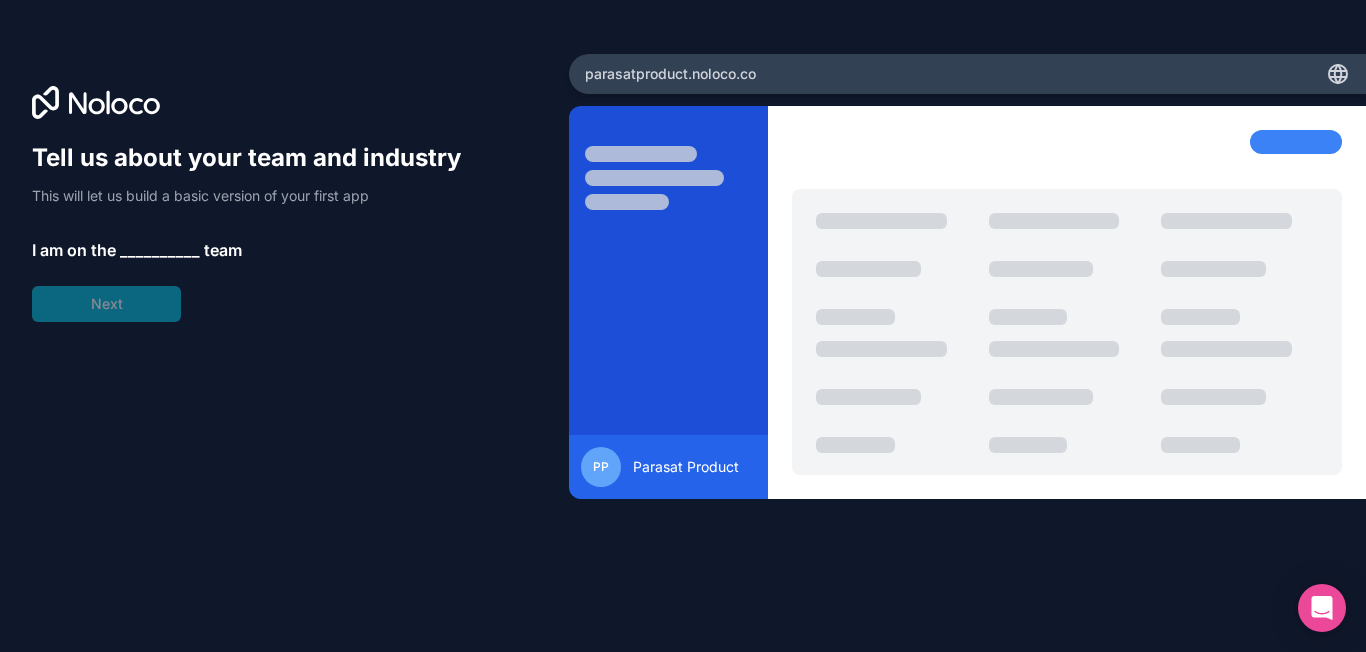 click on "I am on the  __________ team" at bounding box center [256, 250] 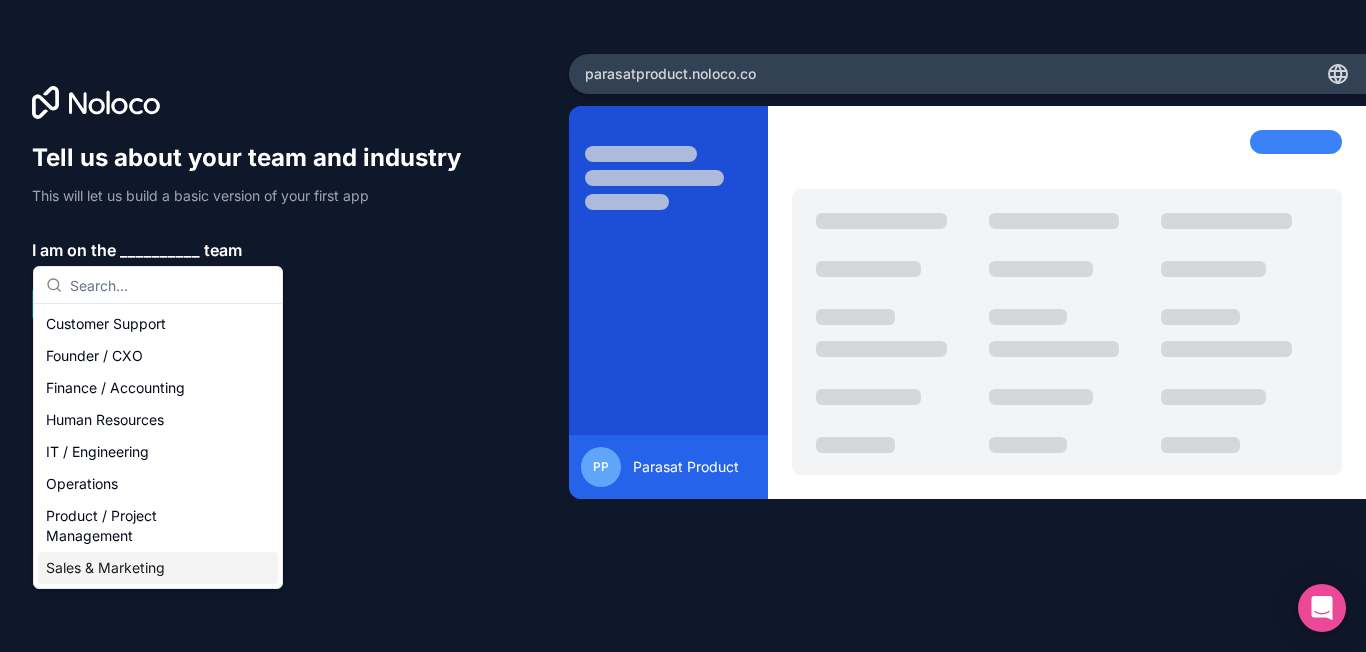 click on "Sales & Marketing" at bounding box center (158, 568) 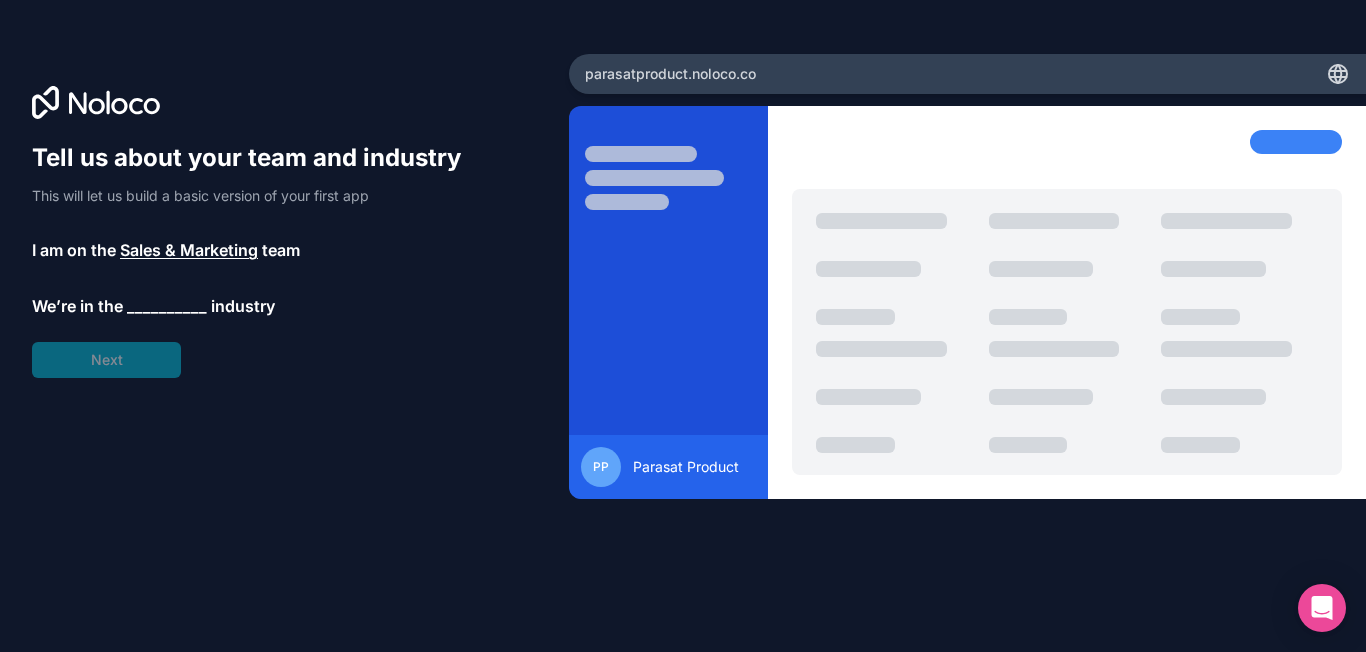 click on "__________" at bounding box center (167, 306) 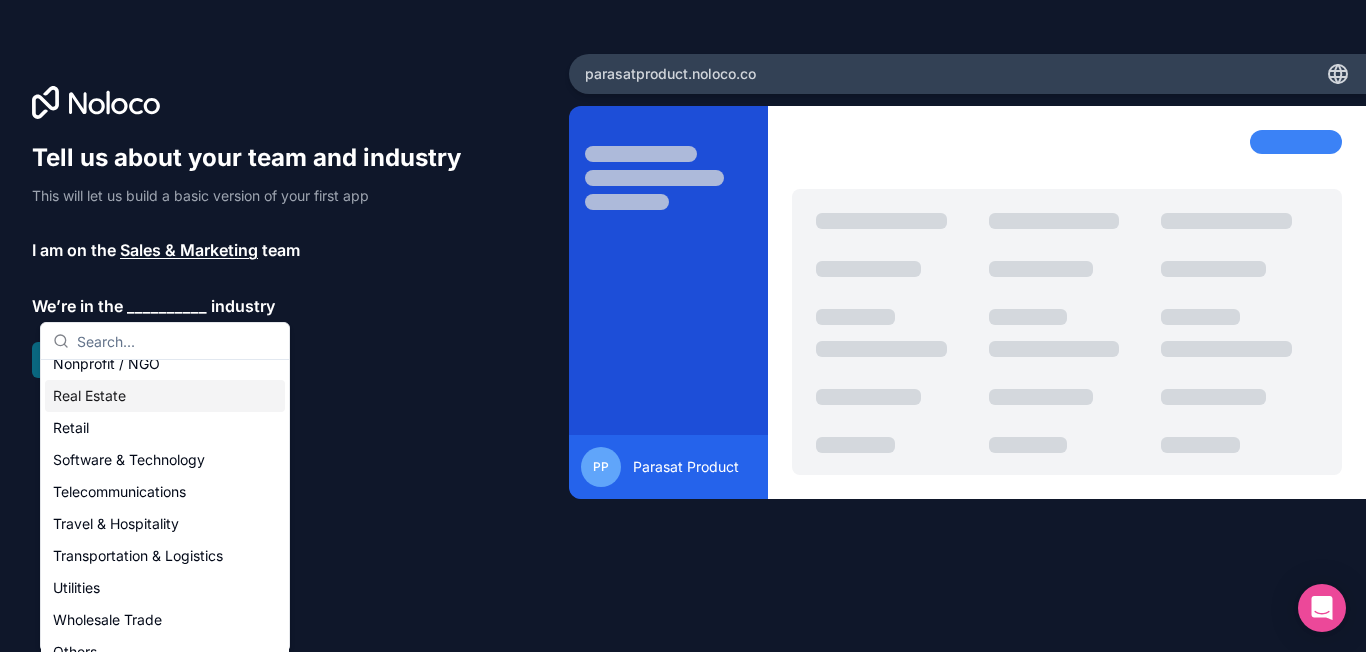 scroll, scrollTop: 412, scrollLeft: 0, axis: vertical 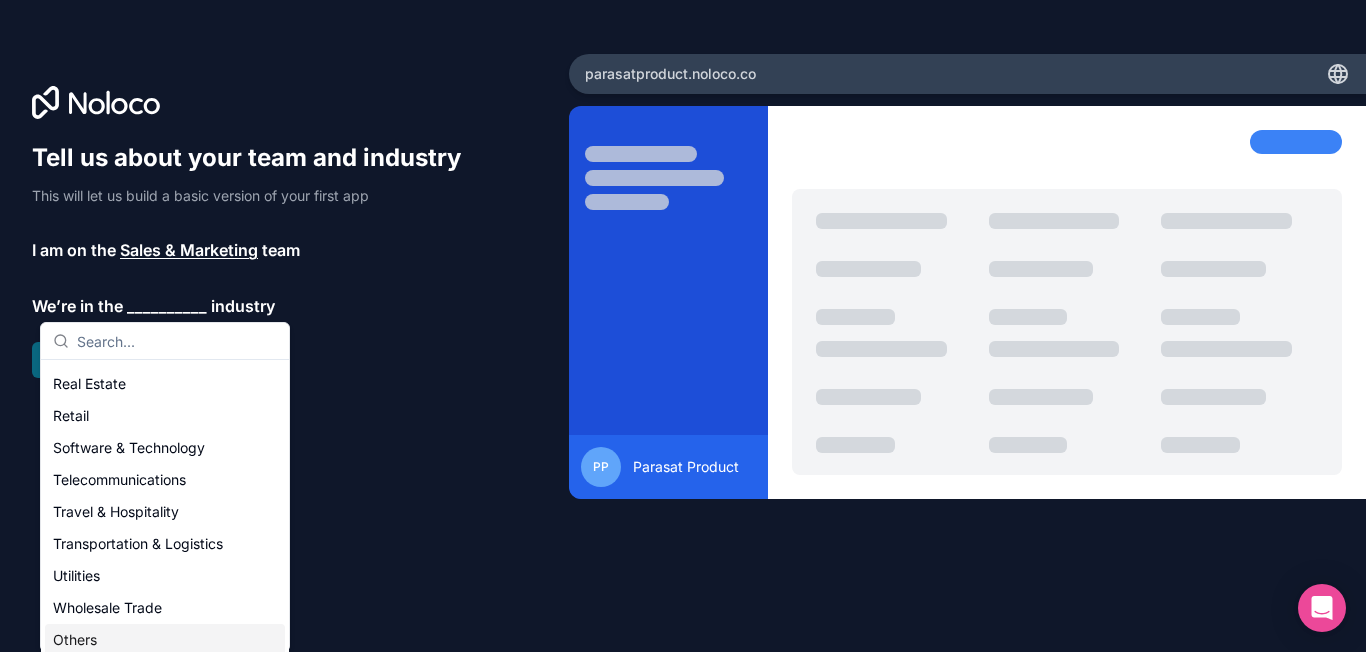 click on "Others" at bounding box center (165, 640) 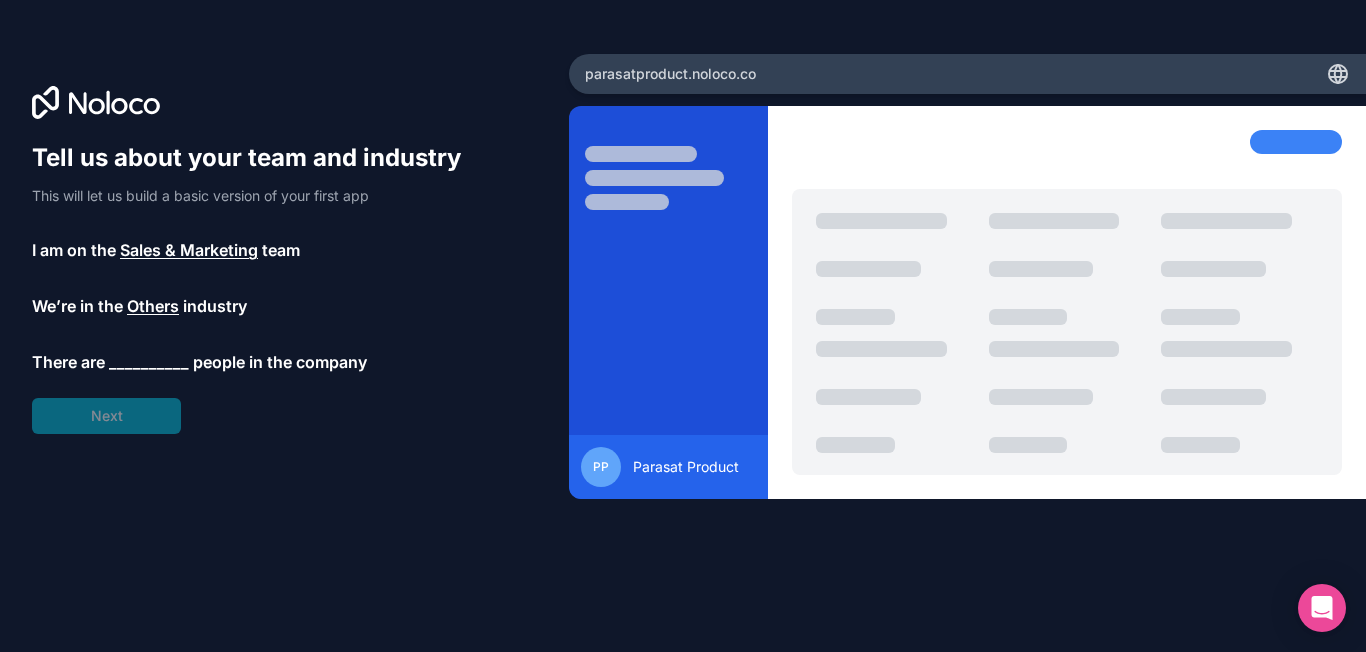 click on "__________" at bounding box center [149, 362] 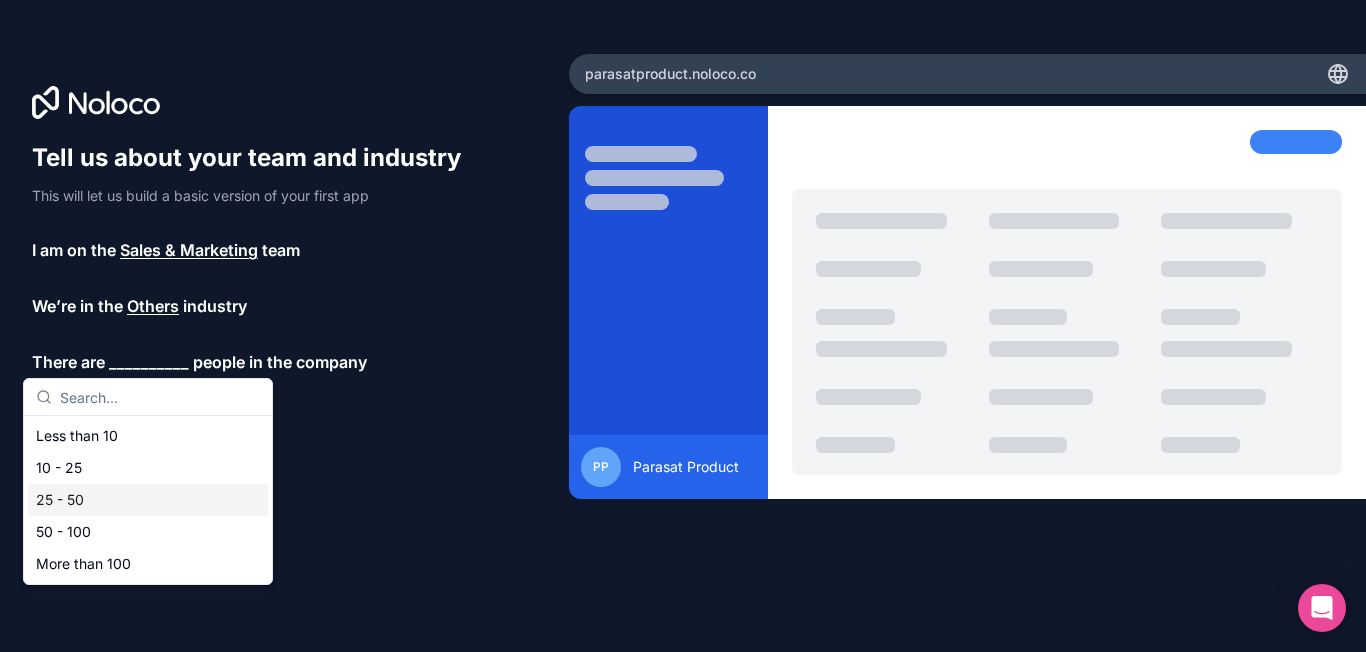 click on "25 - 50" at bounding box center (148, 500) 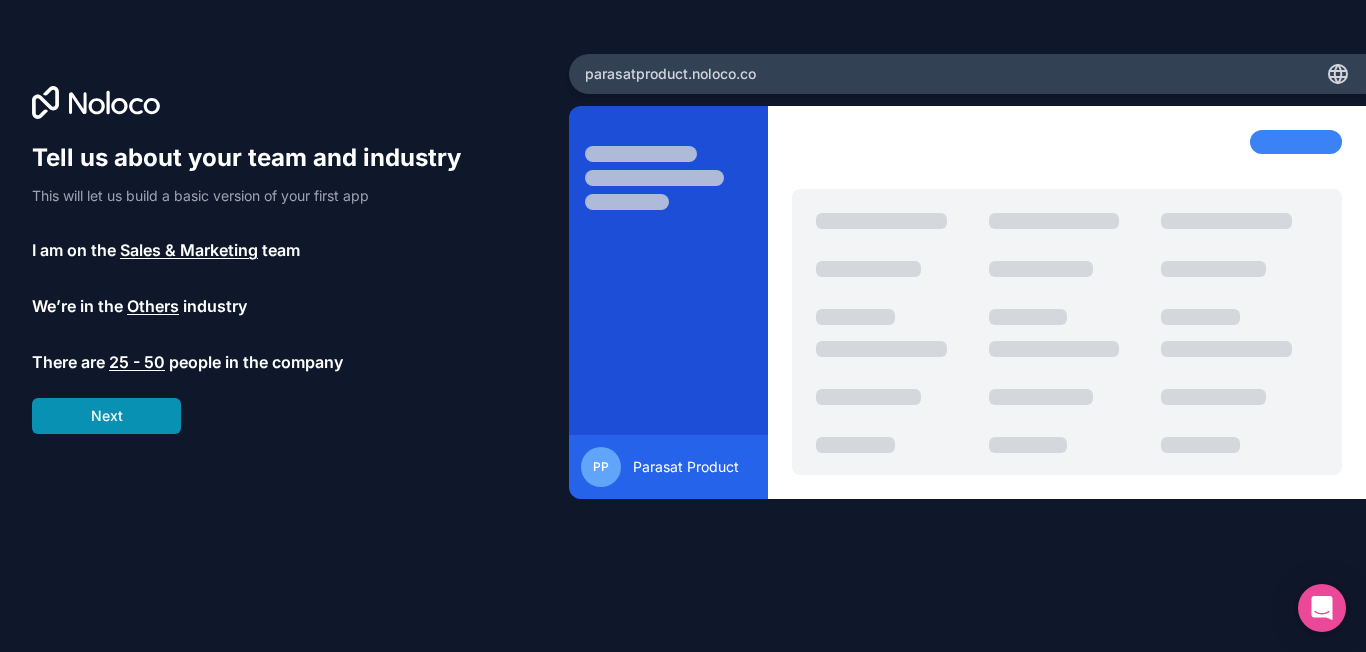 click on "Next" at bounding box center (106, 416) 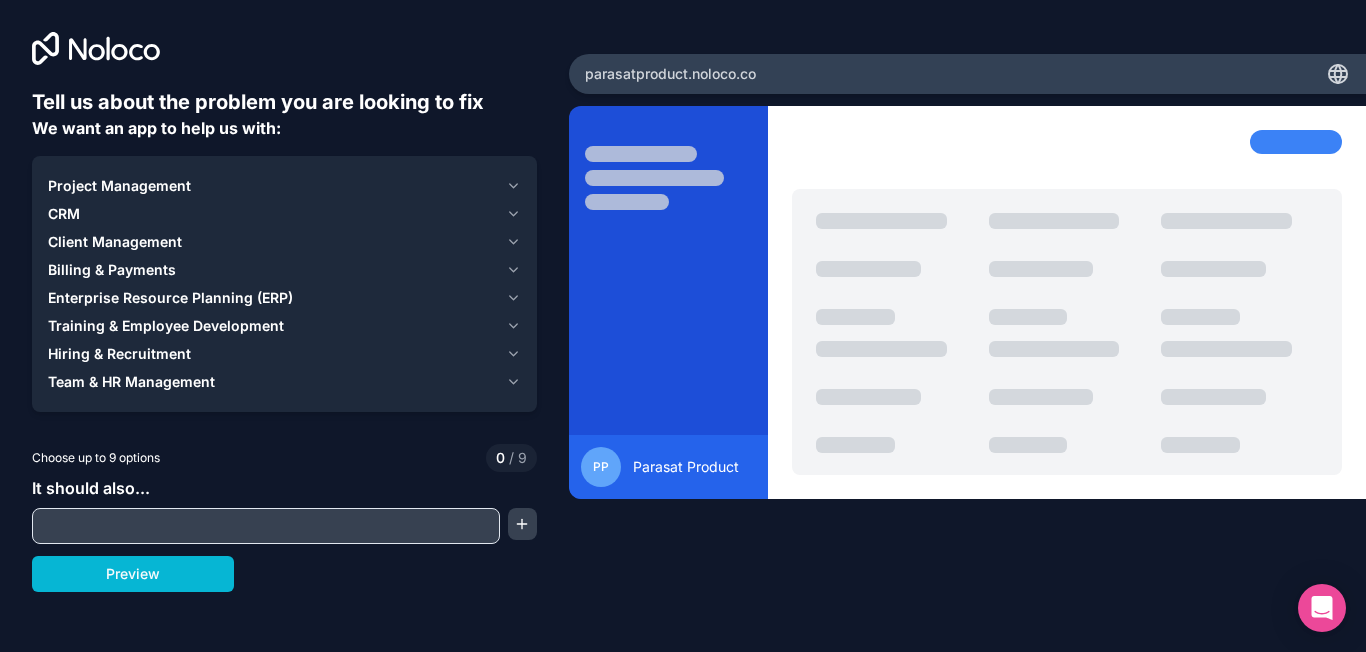 click on "Client Management" at bounding box center [115, 242] 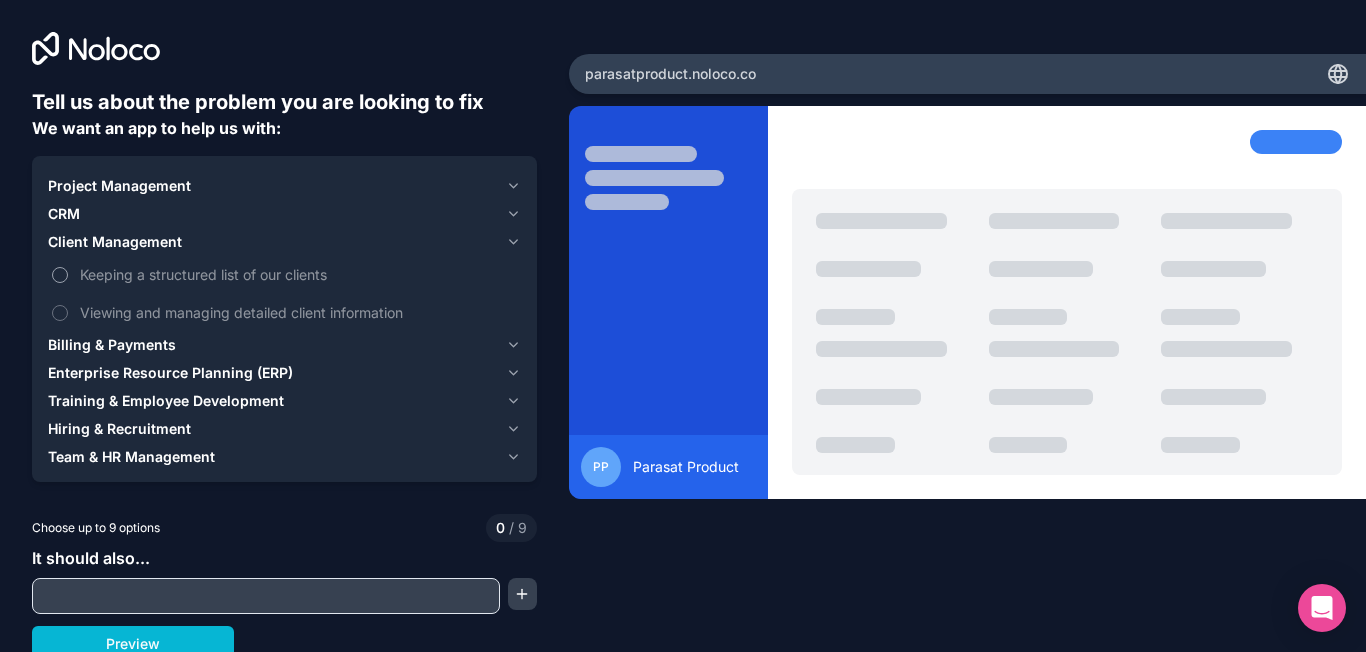 click on "Keeping a structured list of our clients" at bounding box center (60, 275) 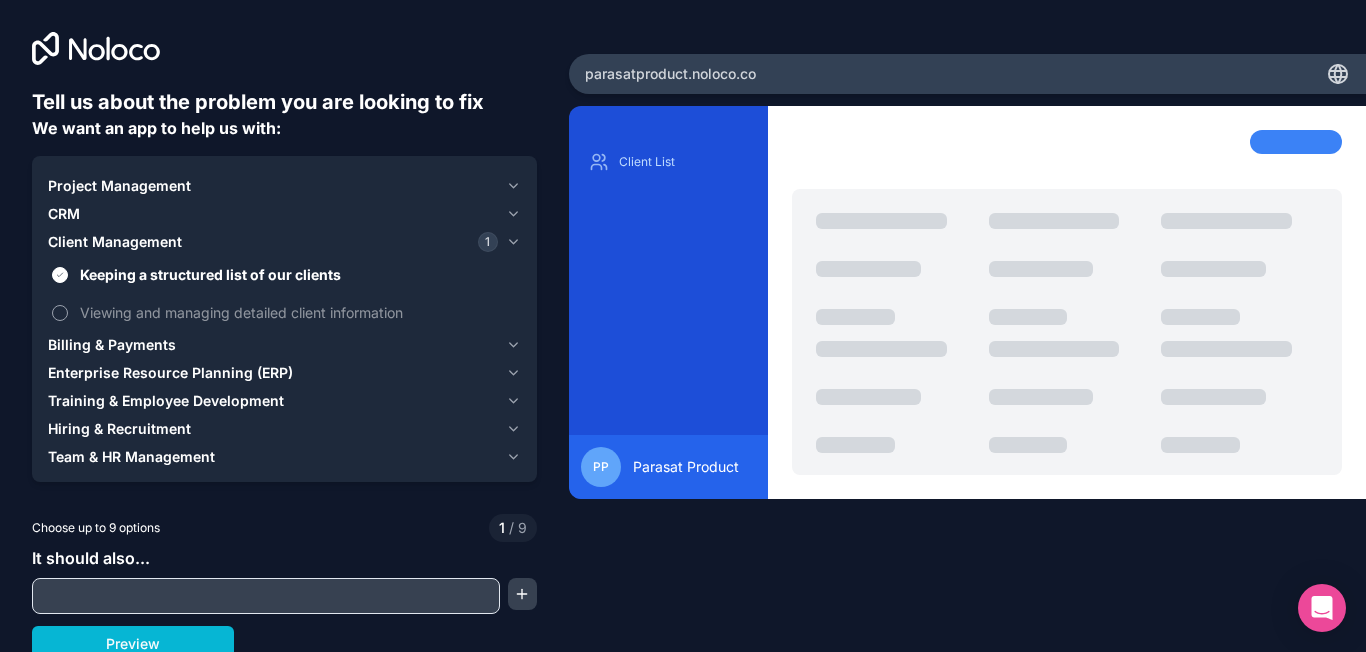 click on "Viewing and managing detailed client information" at bounding box center [60, 313] 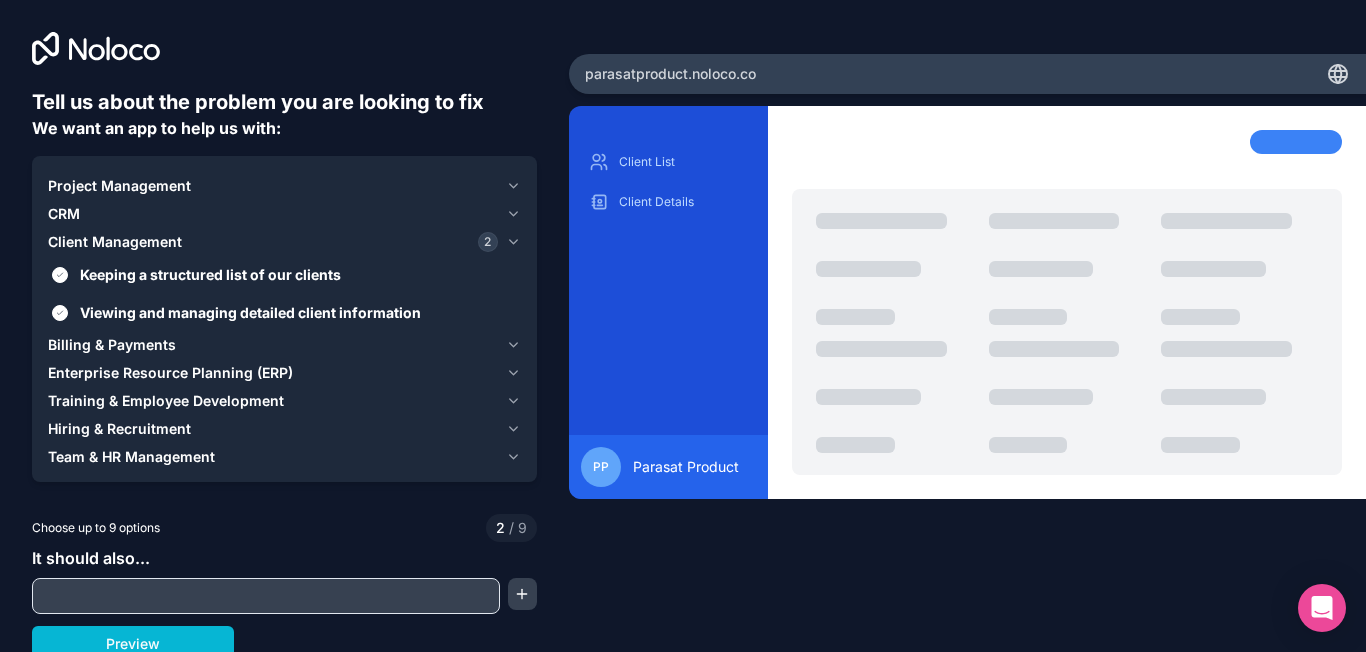 click on "Project Management" at bounding box center (119, 186) 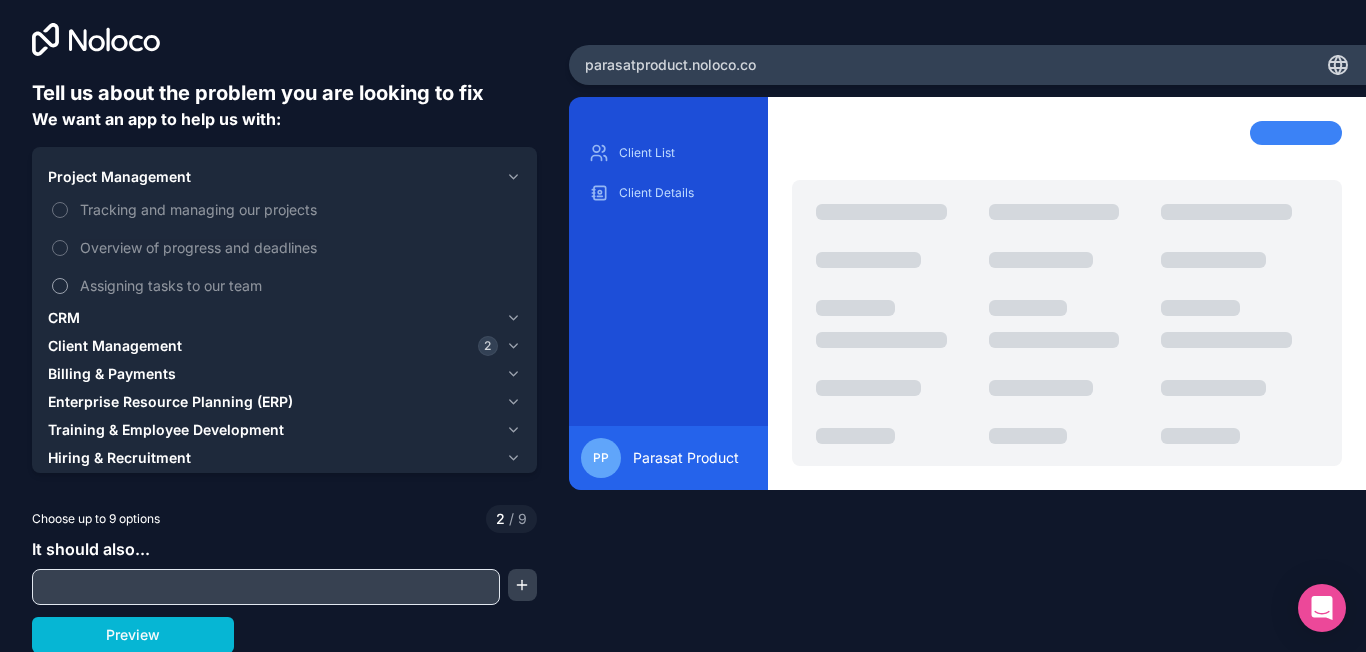 scroll, scrollTop: 10, scrollLeft: 0, axis: vertical 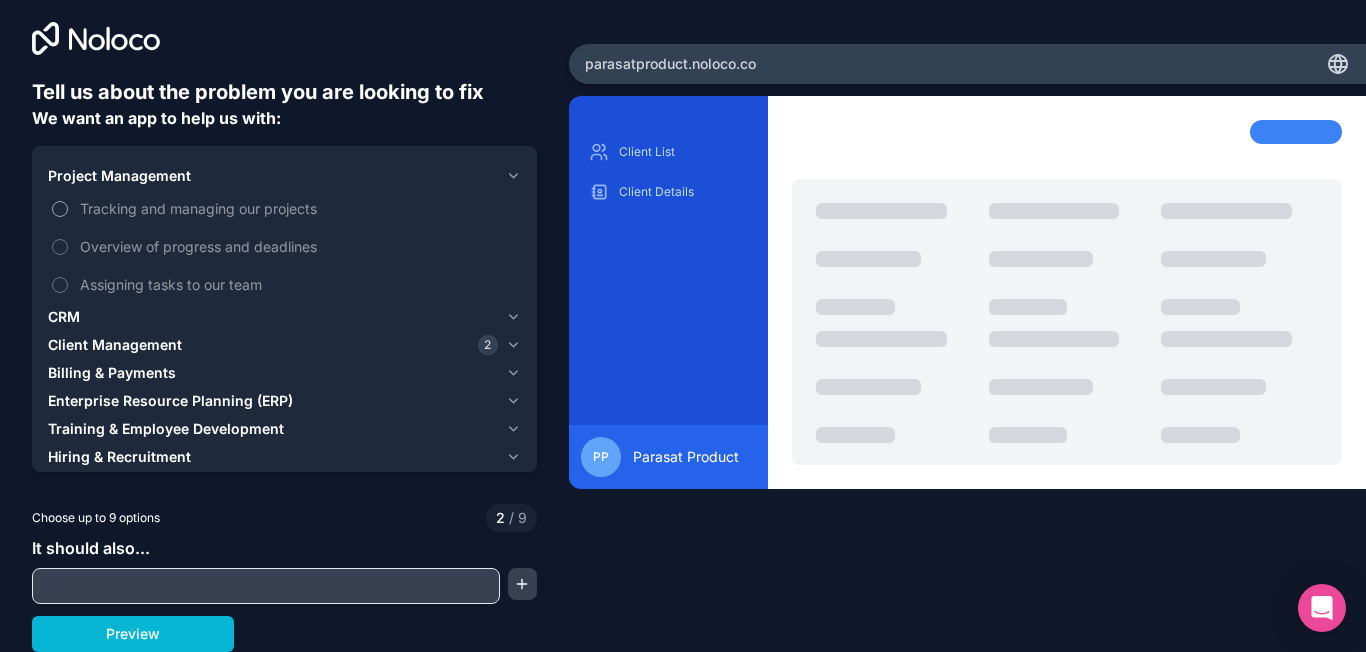 click on "Tracking and managing our projects" at bounding box center (60, 209) 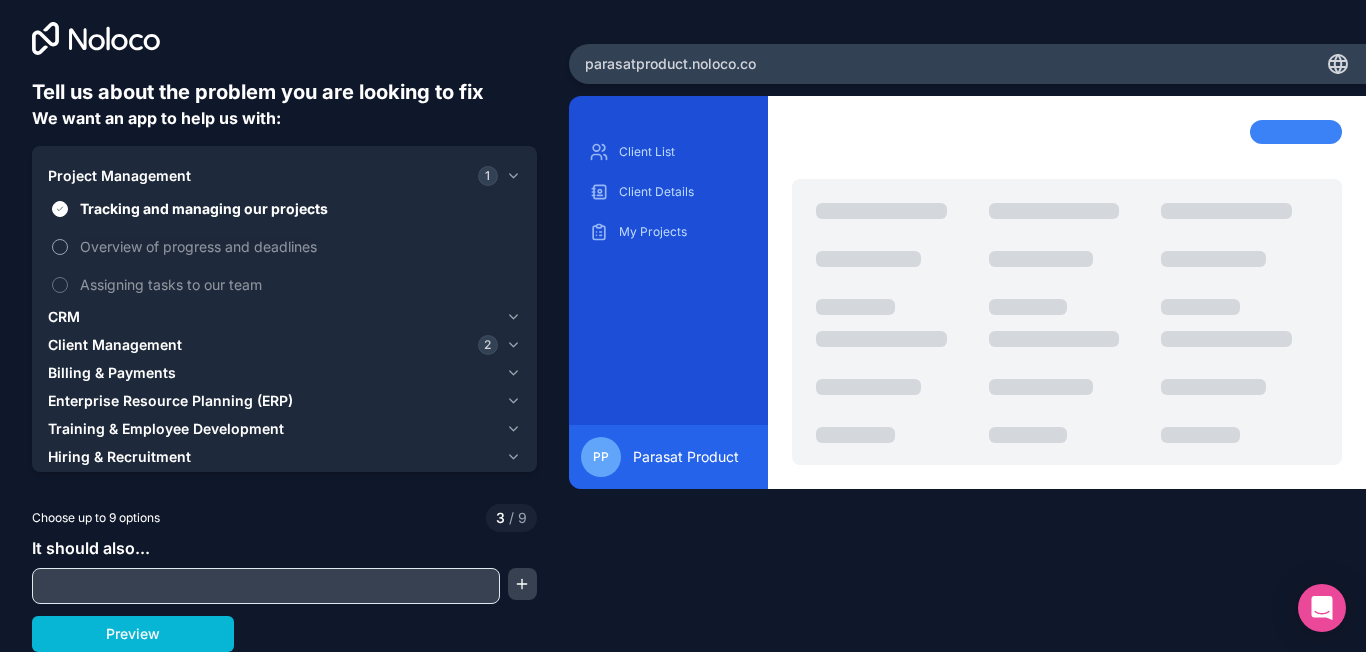 click on "Overview of progress and deadlines" at bounding box center [60, 247] 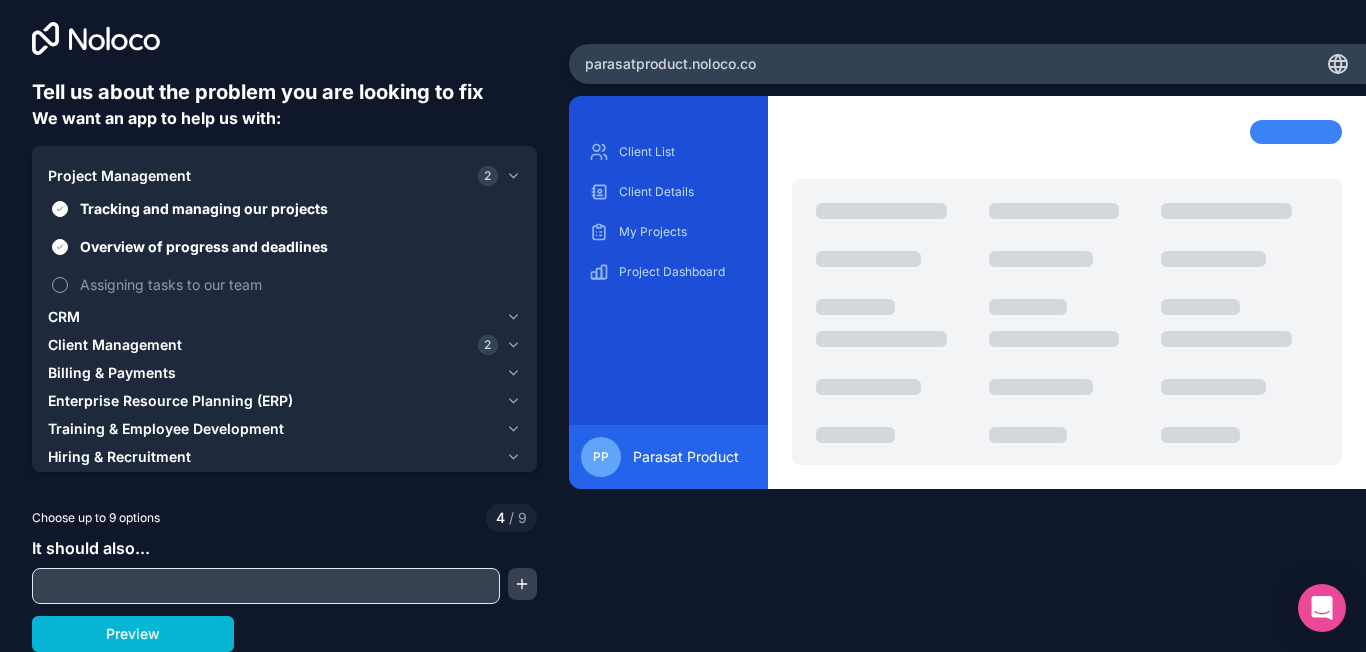 click on "Assigning tasks to our team" at bounding box center (60, 285) 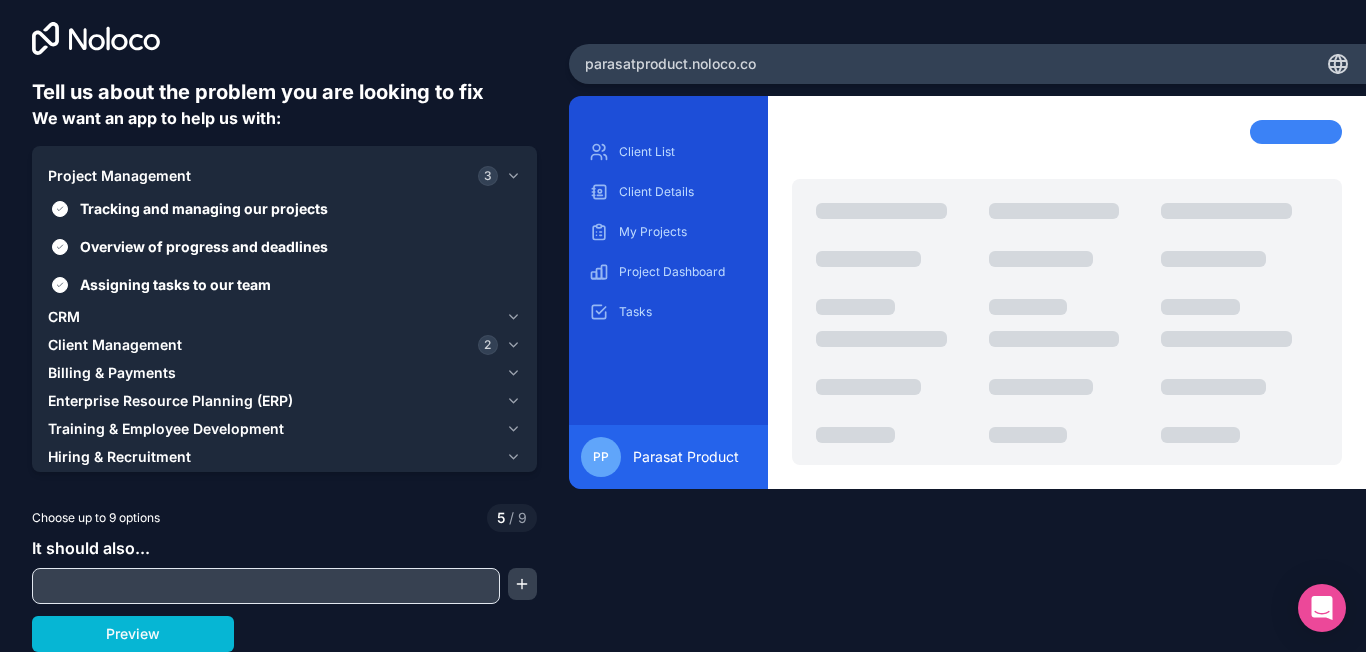 click on "CRM" at bounding box center [64, 317] 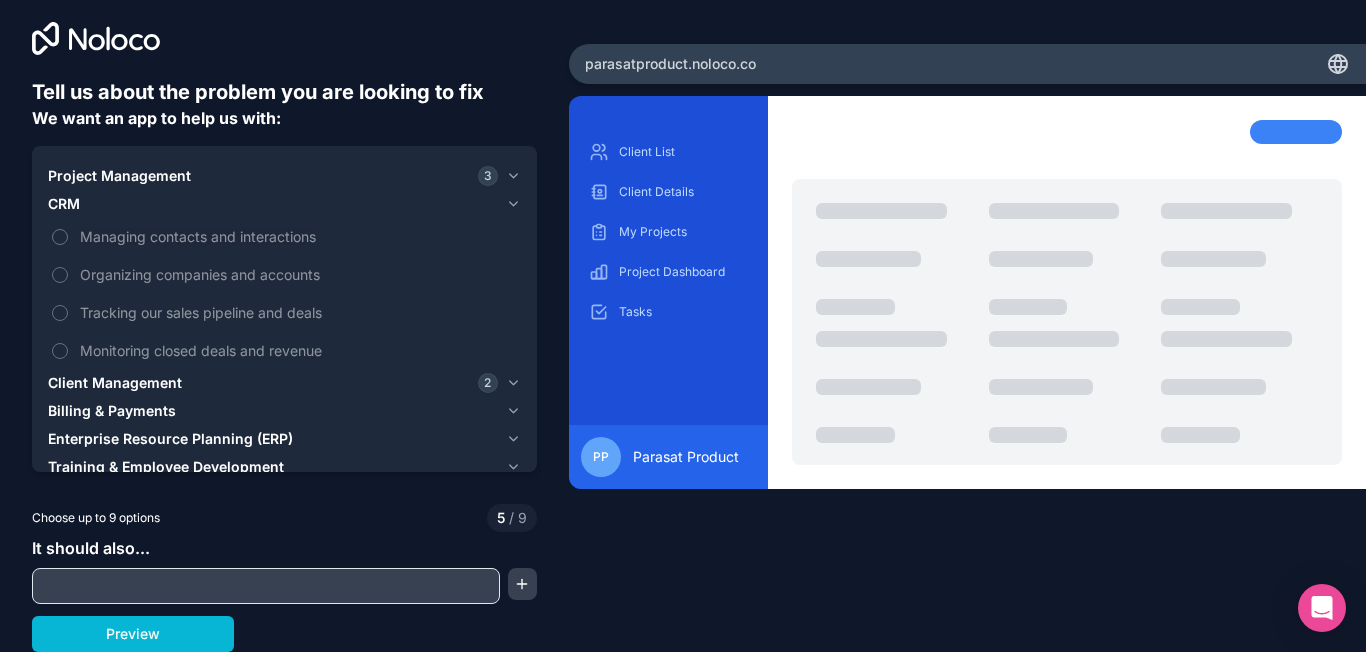 click on "CRM" at bounding box center (64, 204) 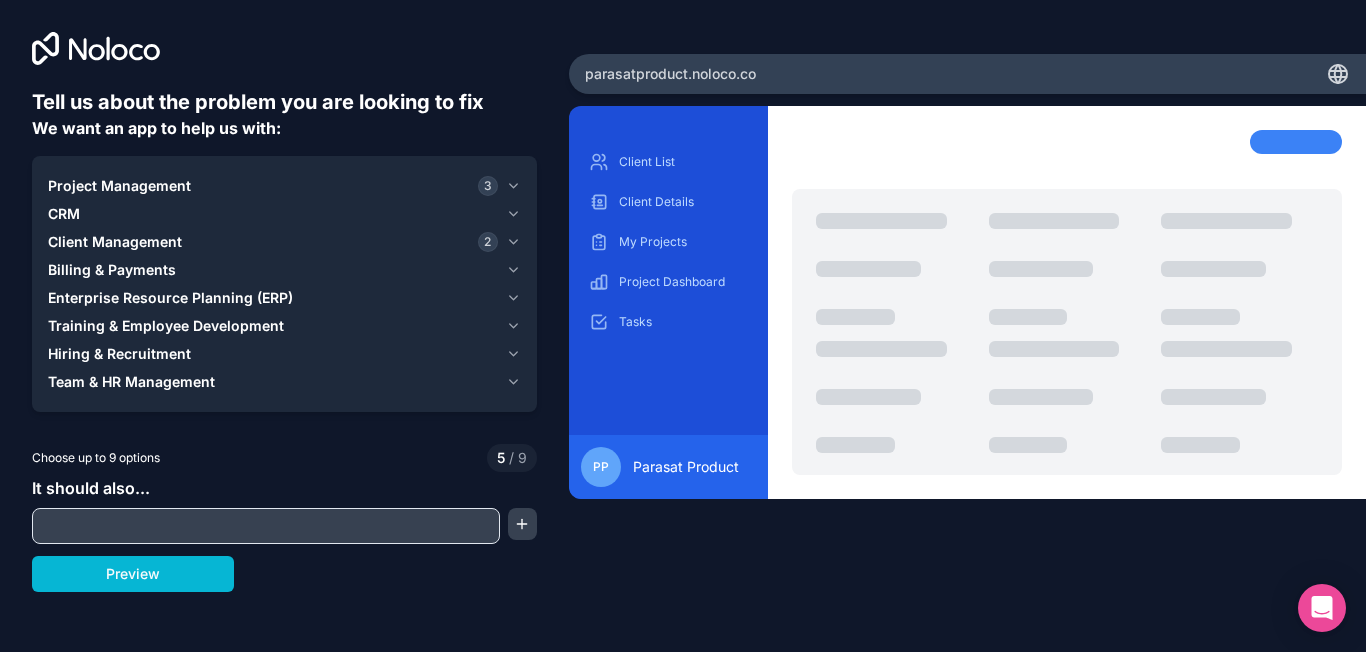 click on "Enterprise Resource Planning (ERP)" at bounding box center (170, 298) 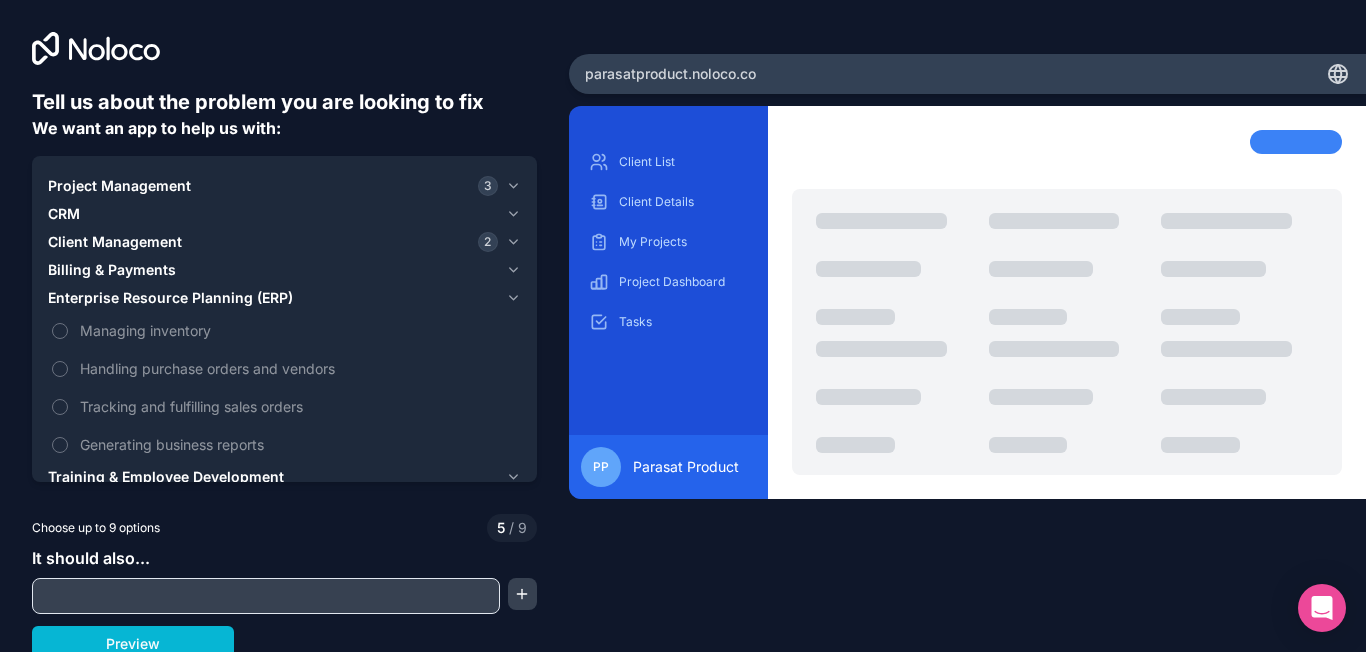click on "Enterprise Resource Planning (ERP)" at bounding box center (170, 298) 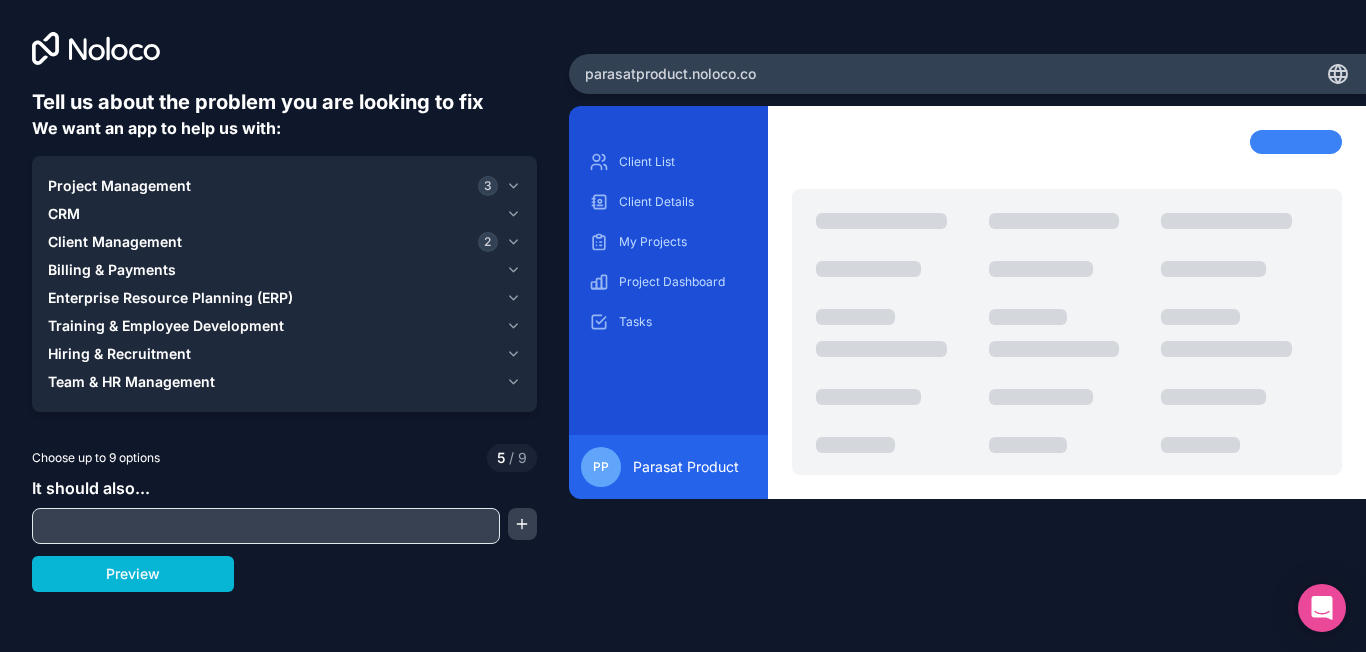 click on "Team & HR Management" at bounding box center [131, 382] 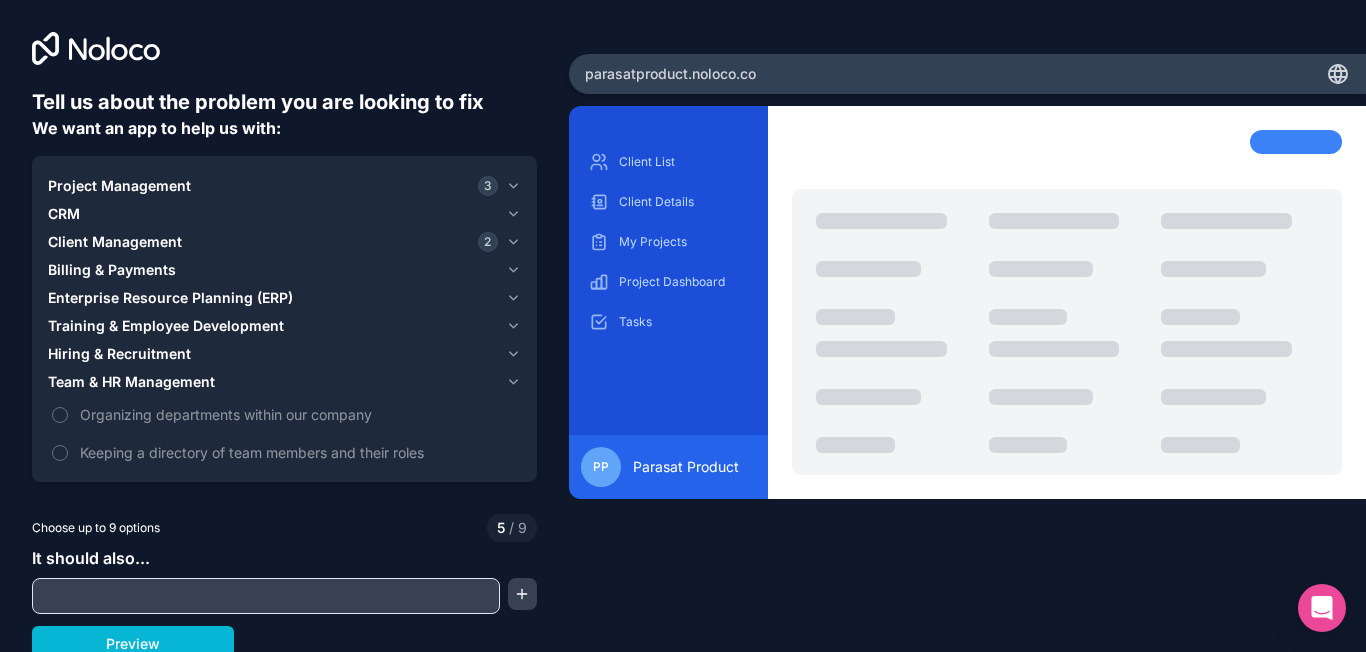 click on "Team & HR Management" at bounding box center (131, 382) 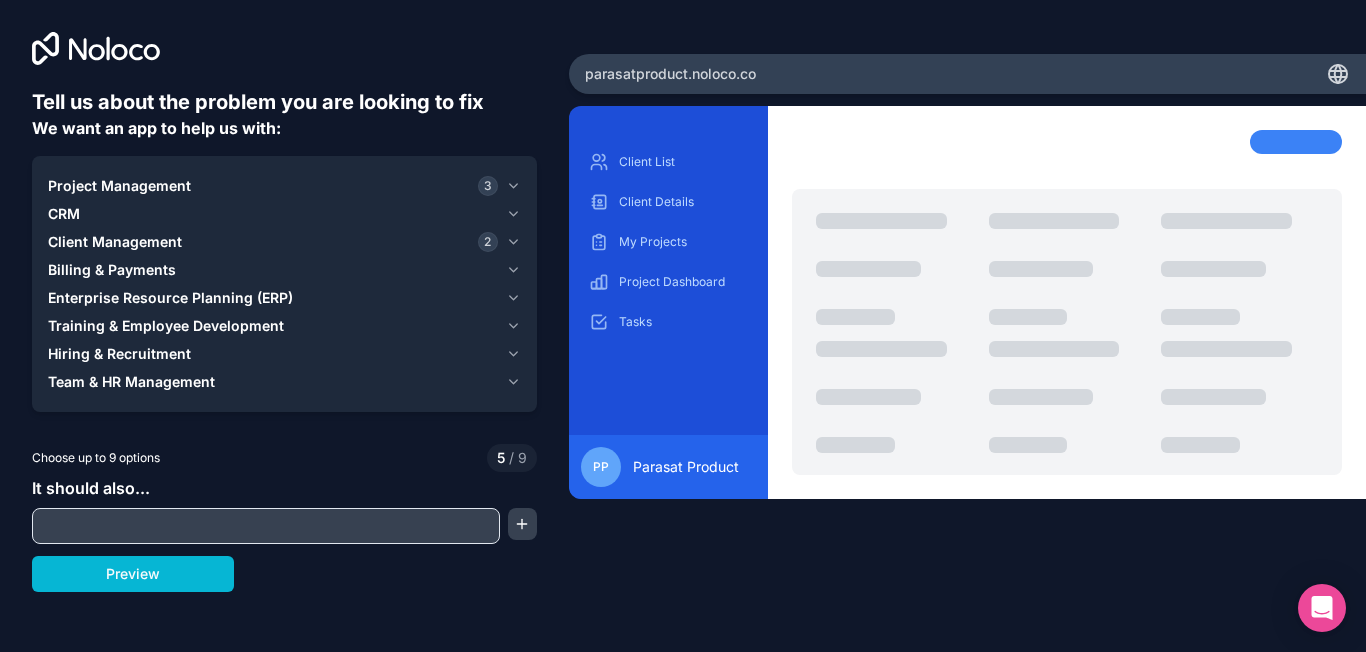 click on "Hiring & Recruitment" at bounding box center [119, 354] 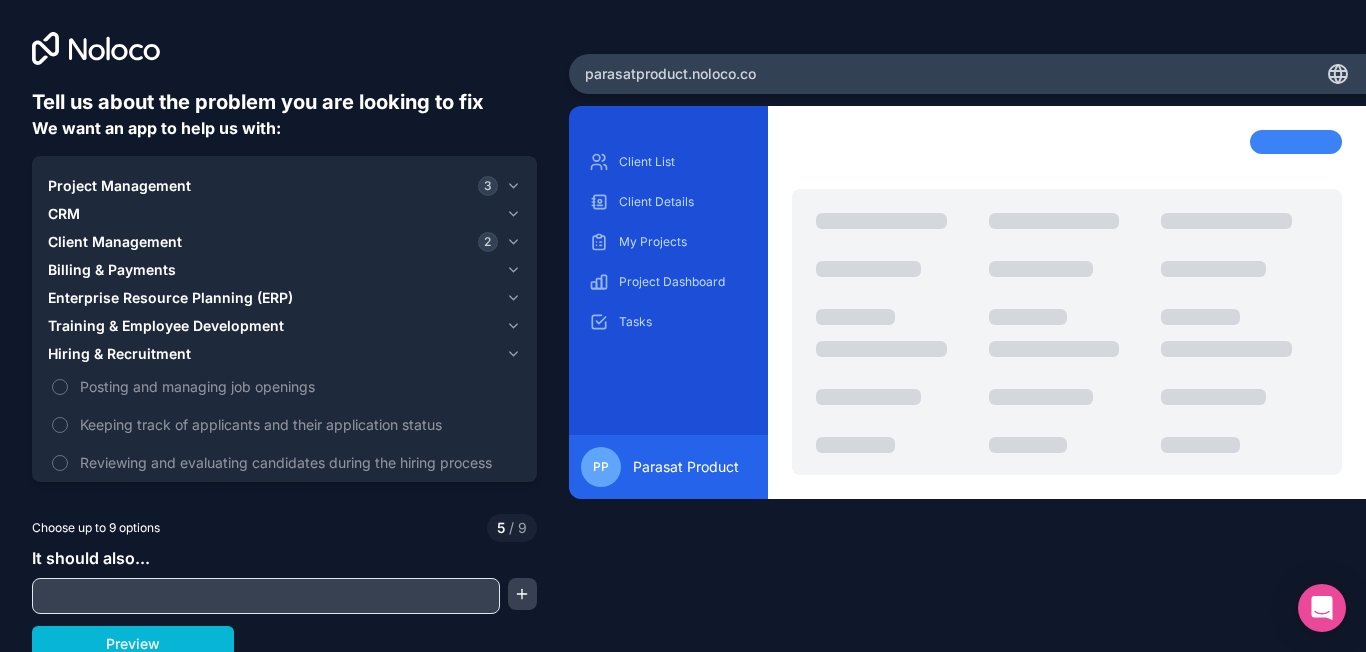 click on "Hiring & Recruitment" at bounding box center (119, 354) 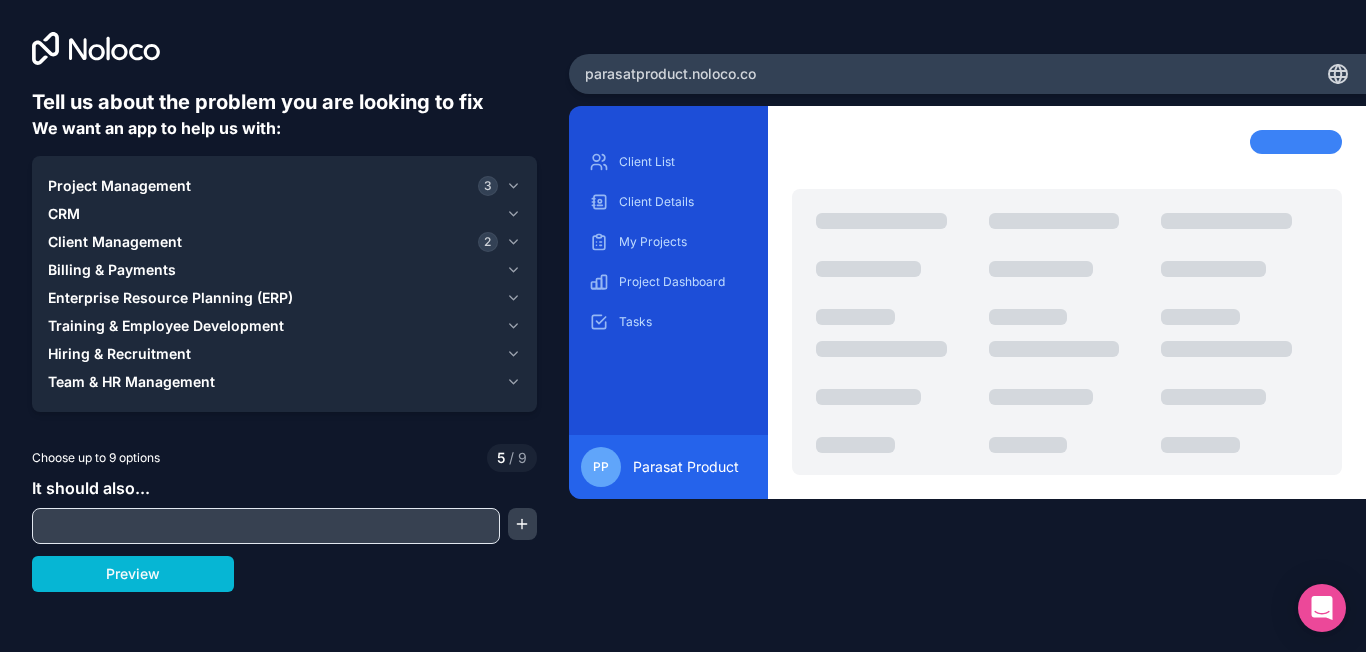 click on "CRM" at bounding box center [64, 214] 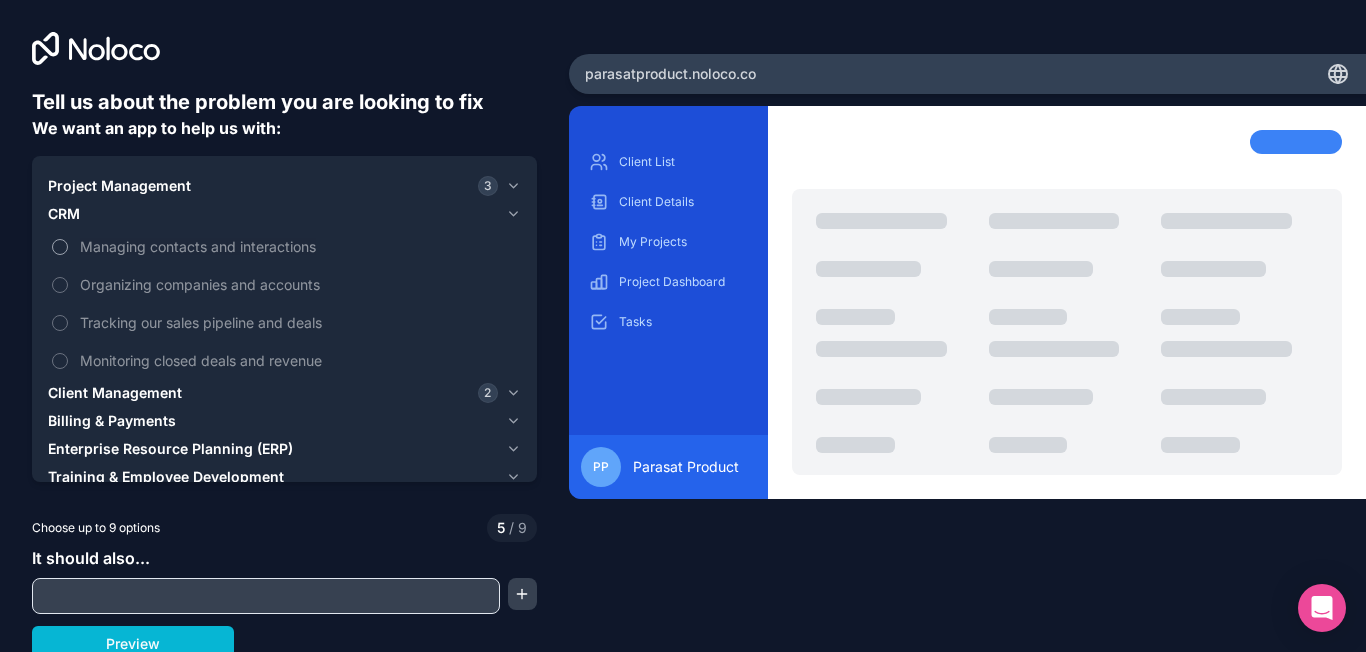 click on "Managing contacts and interactions" at bounding box center (60, 247) 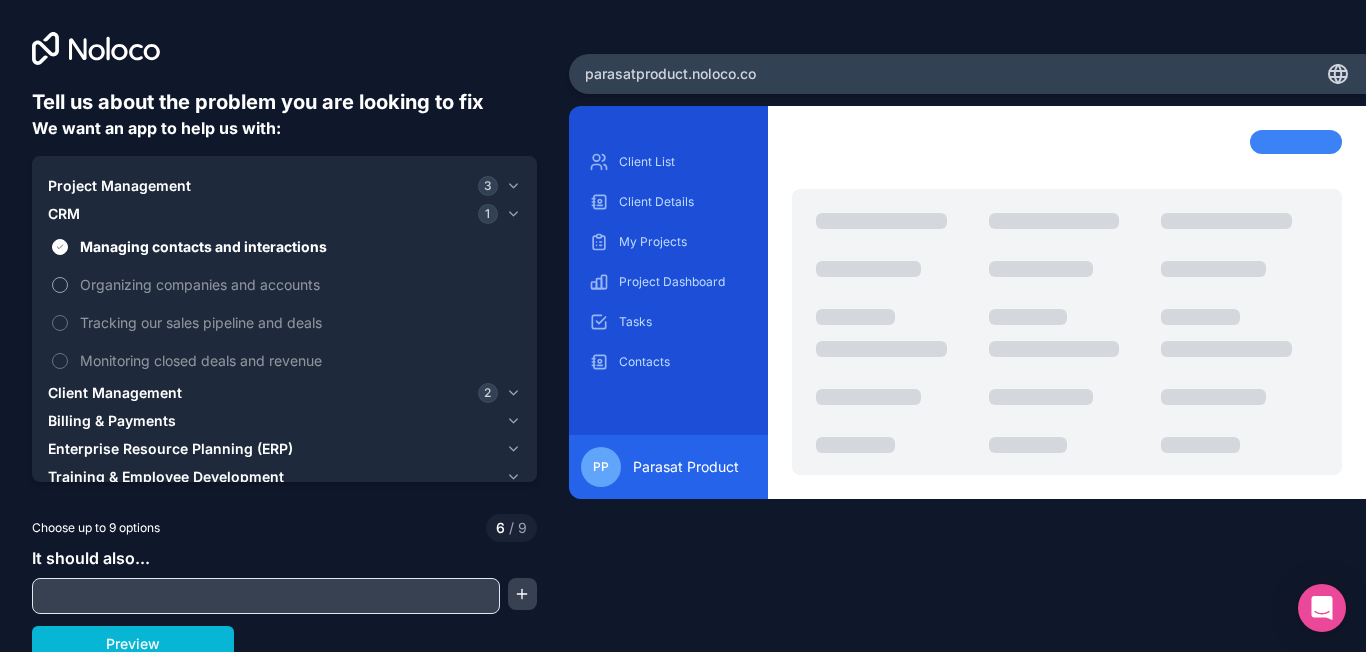 click on "Organizing companies and accounts" at bounding box center [60, 285] 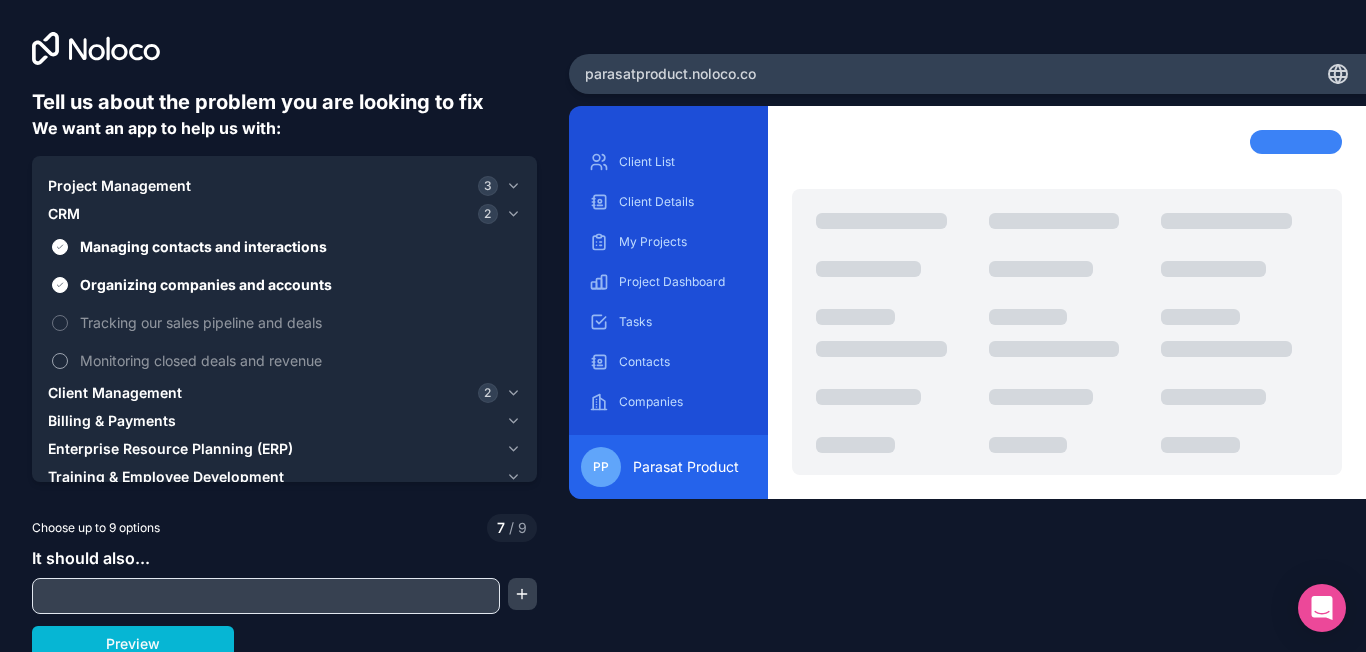 drag, startPoint x: 63, startPoint y: 316, endPoint x: 54, endPoint y: 369, distance: 53.75872 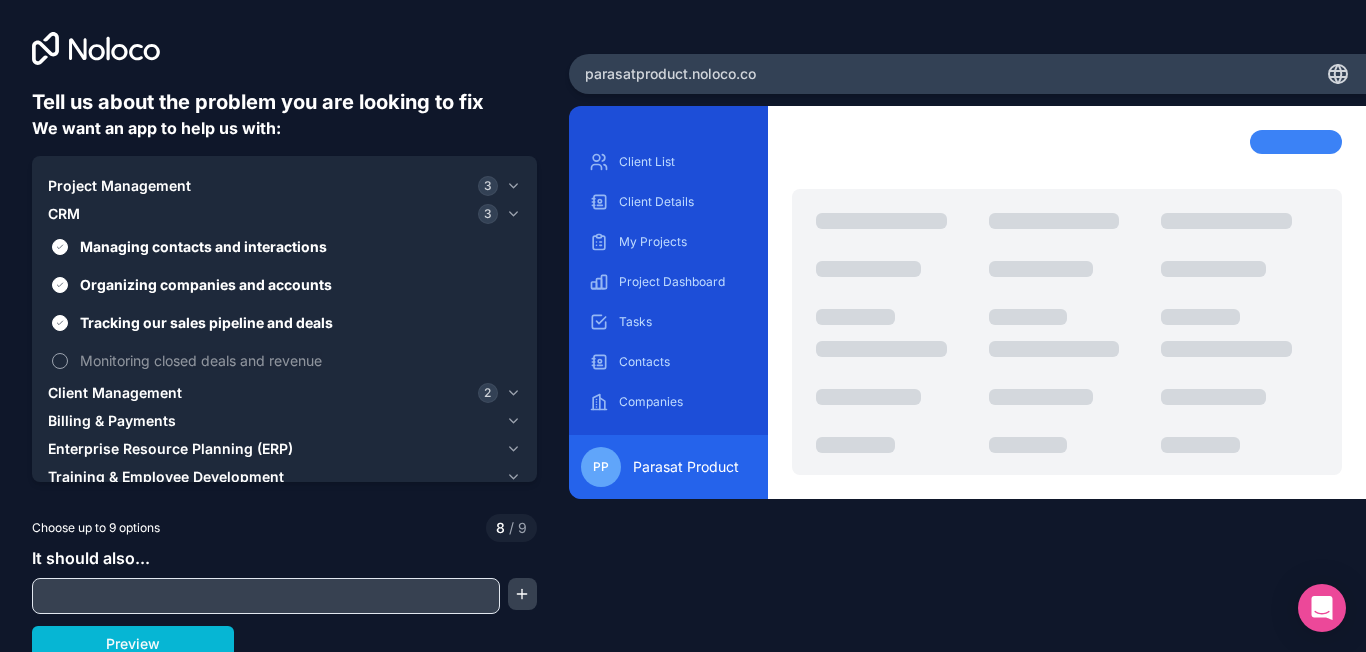 click on "Monitoring closed deals and revenue" at bounding box center [60, 361] 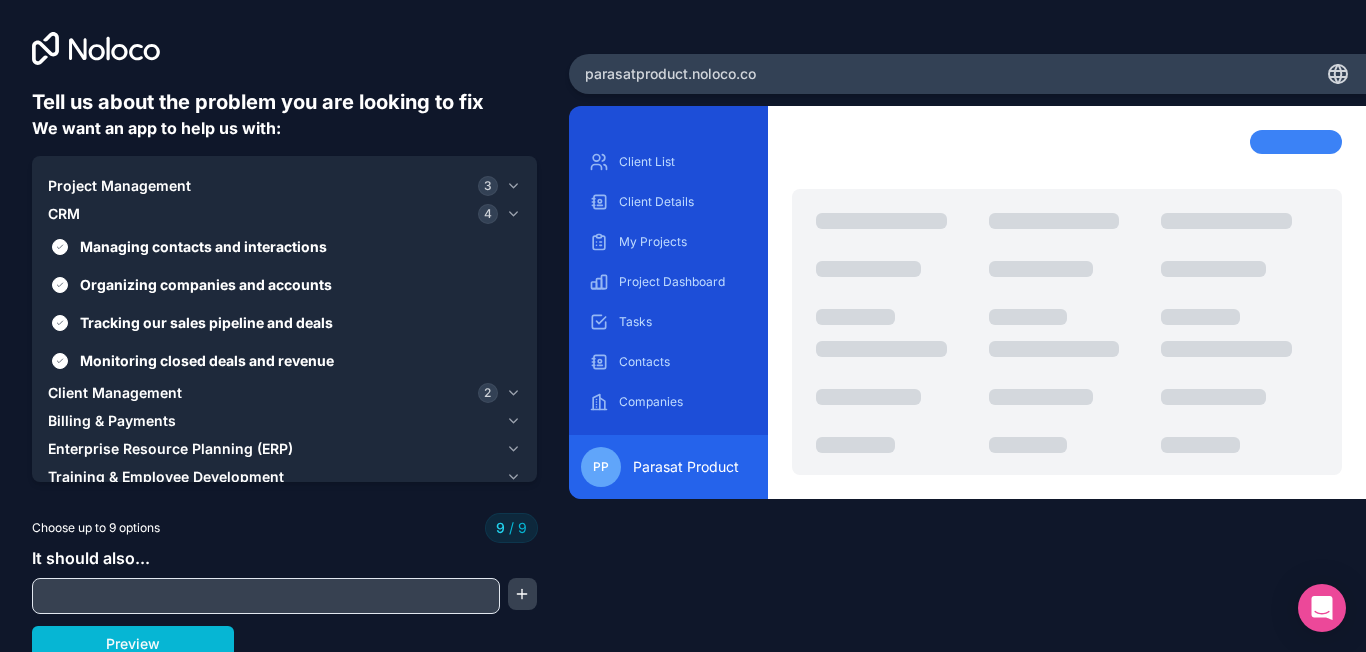 click on "CRM" at bounding box center [64, 214] 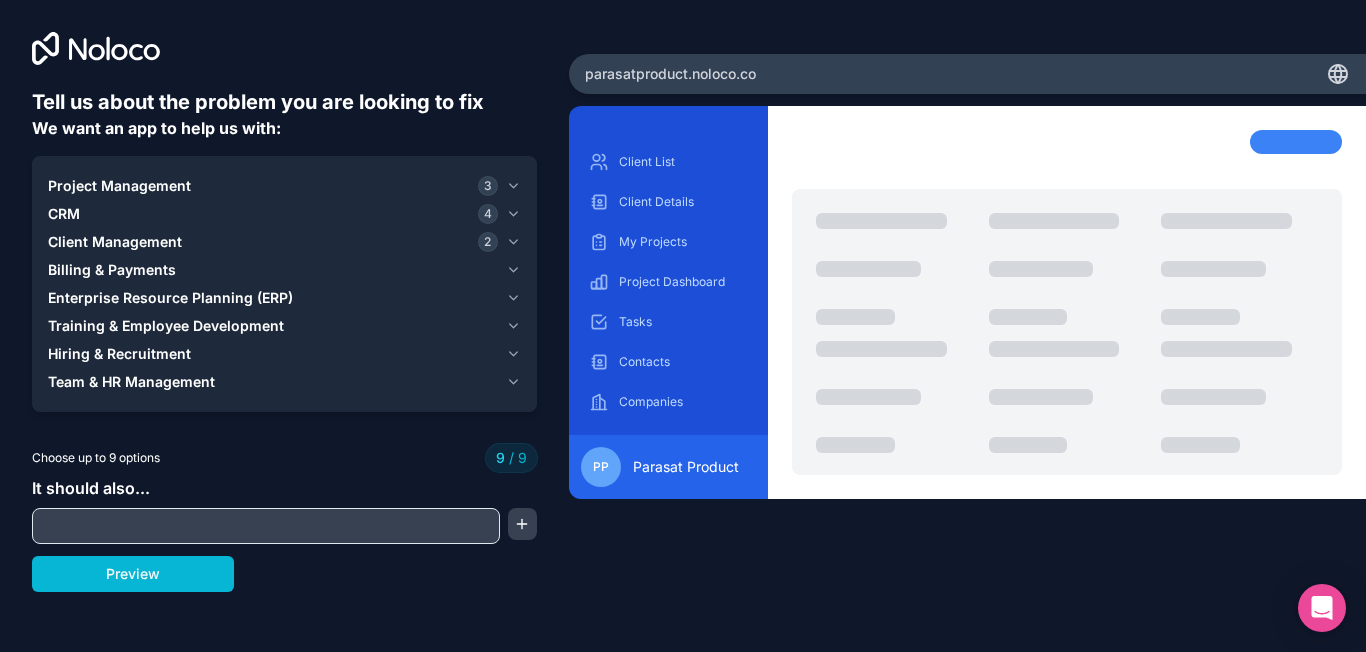 click on "Billing & Payments" at bounding box center [112, 270] 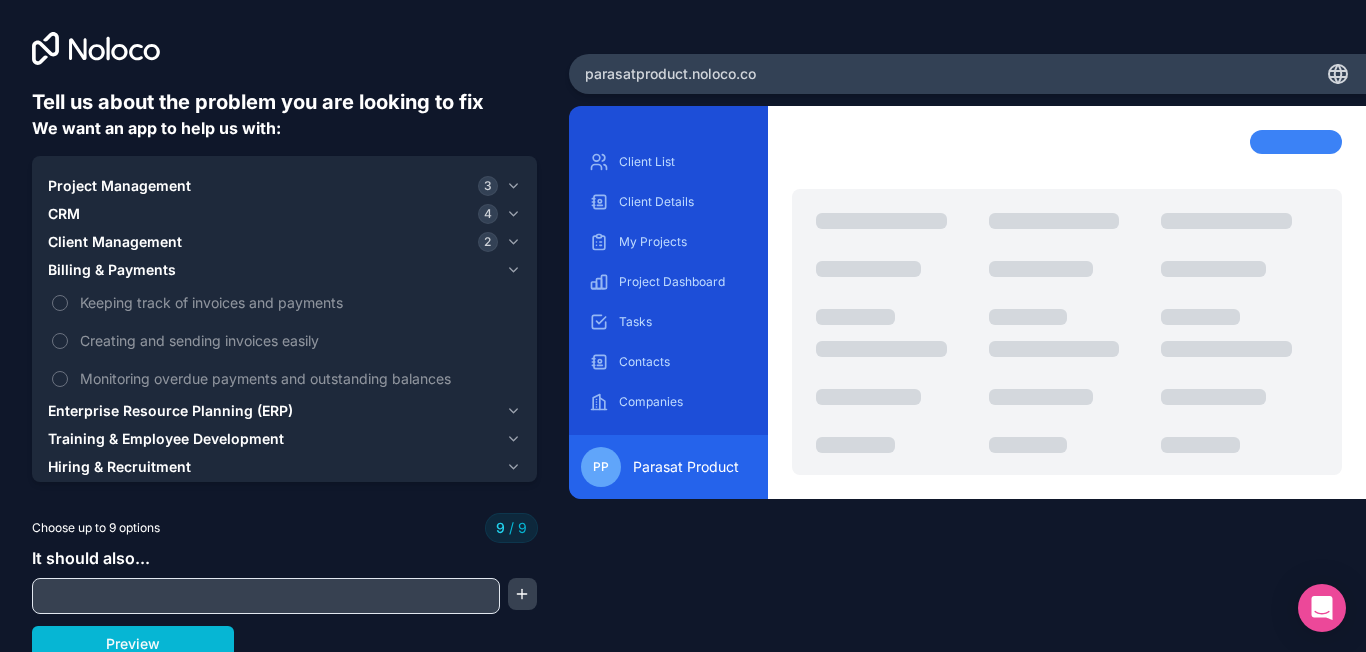 click on "Client Management" at bounding box center (115, 242) 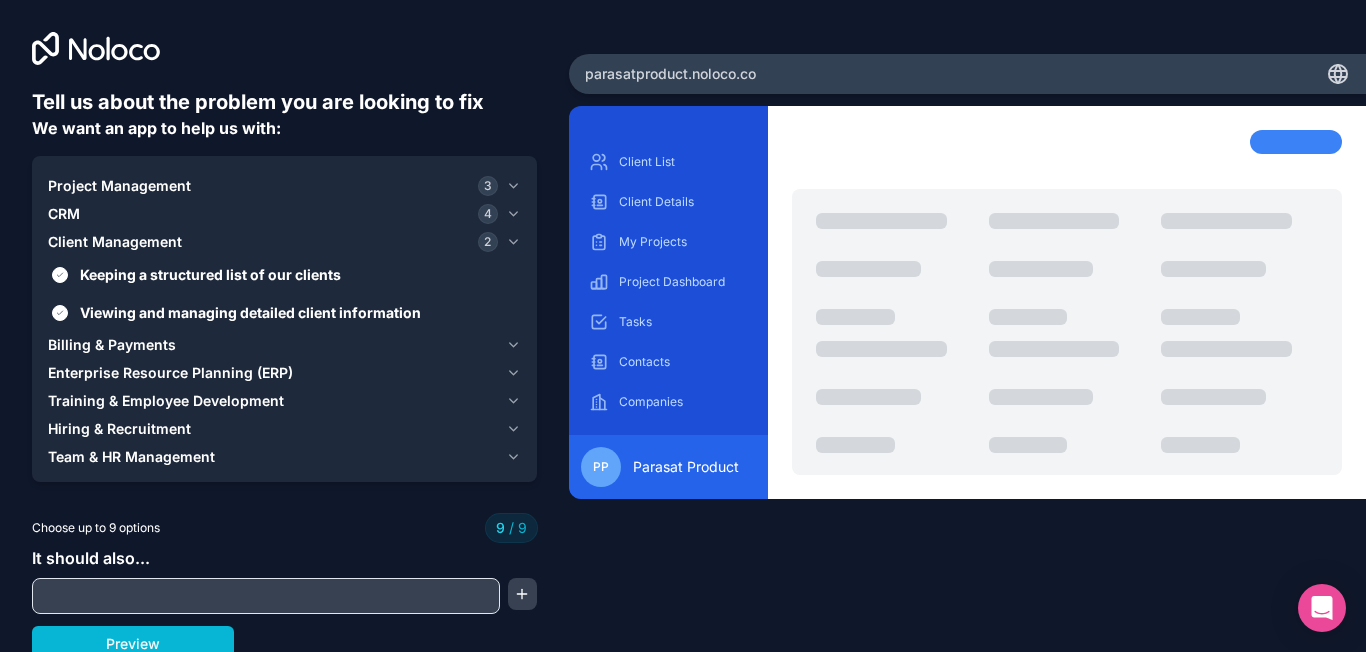 click on "Client Management" at bounding box center (115, 242) 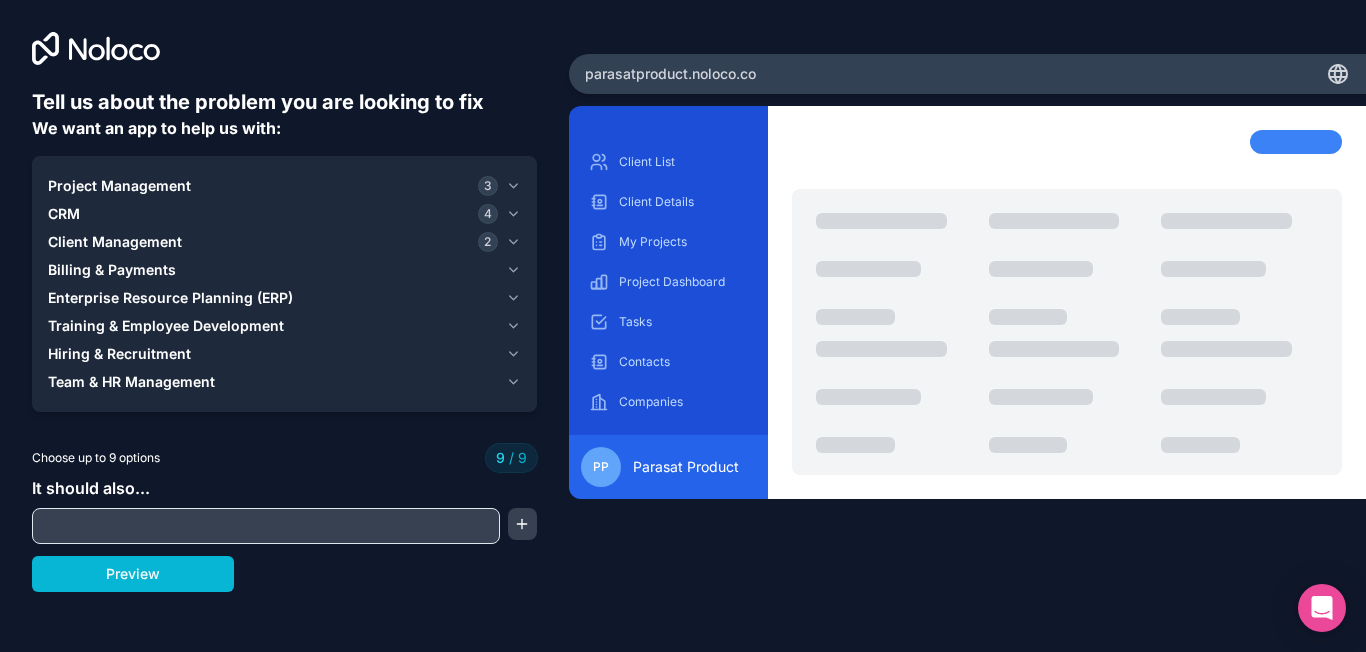click on "CRM" at bounding box center [64, 214] 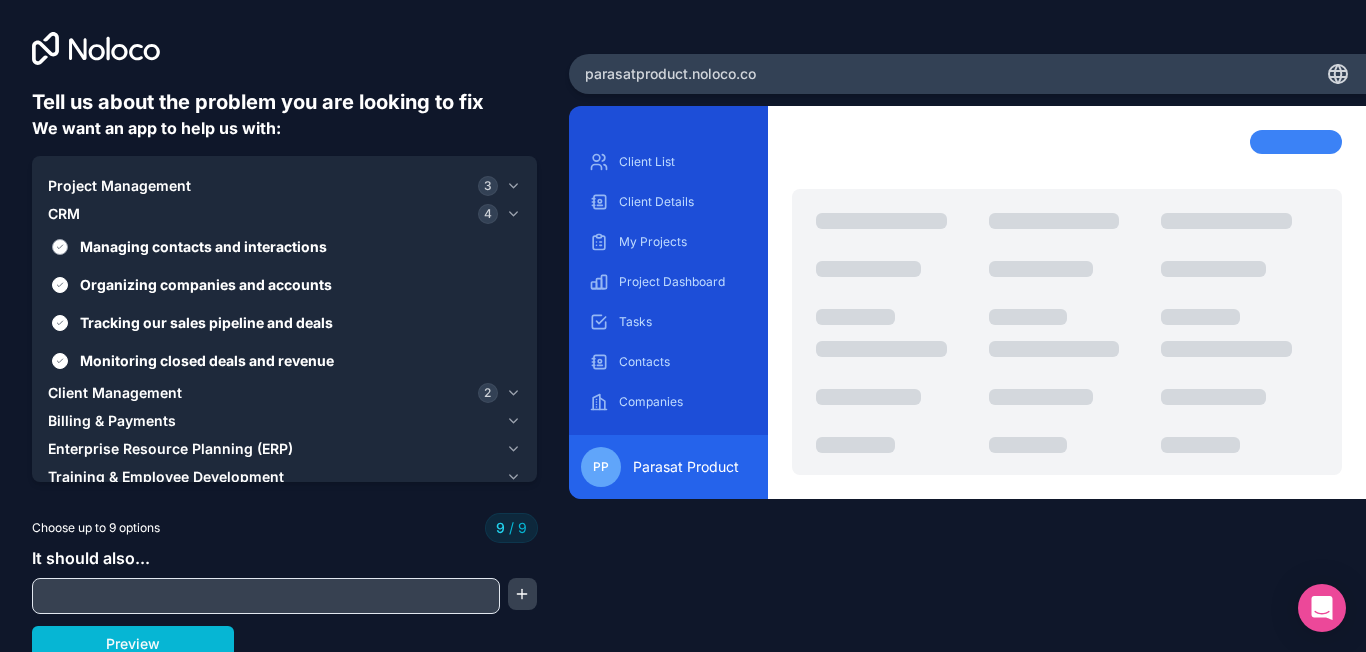 click on "Managing contacts and interactions" at bounding box center [60, 247] 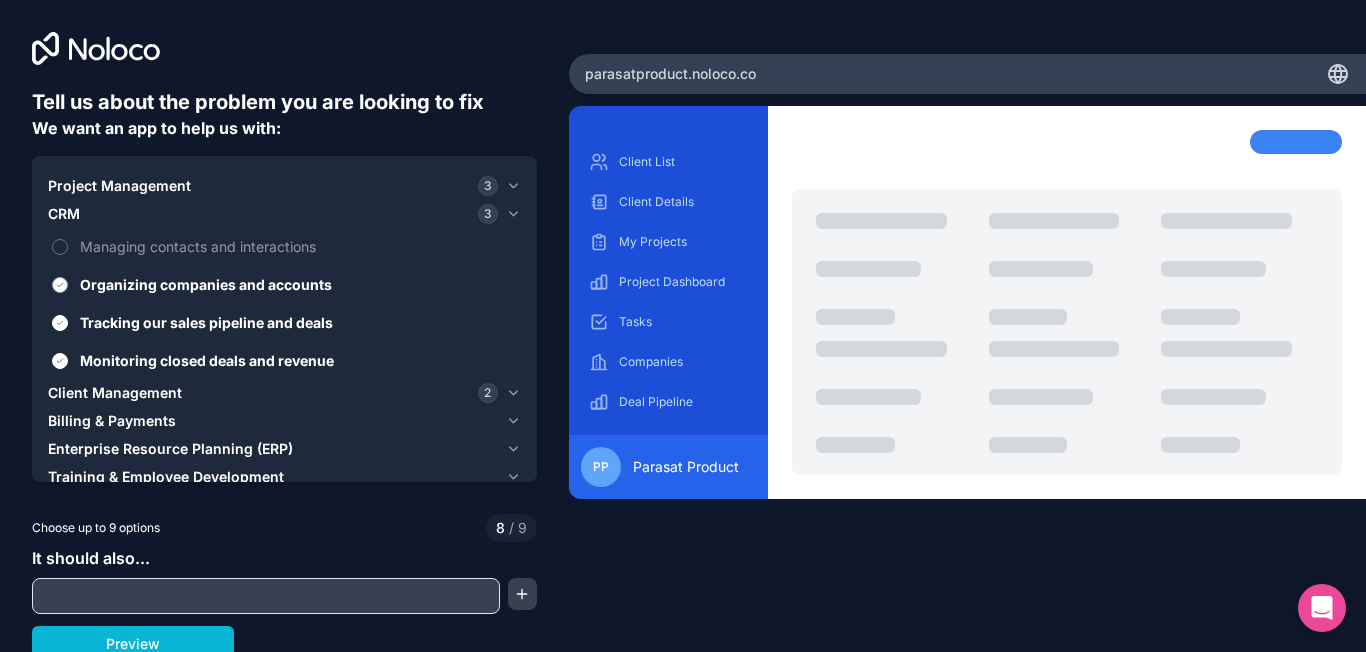 click on "Organizing companies and accounts" at bounding box center [60, 285] 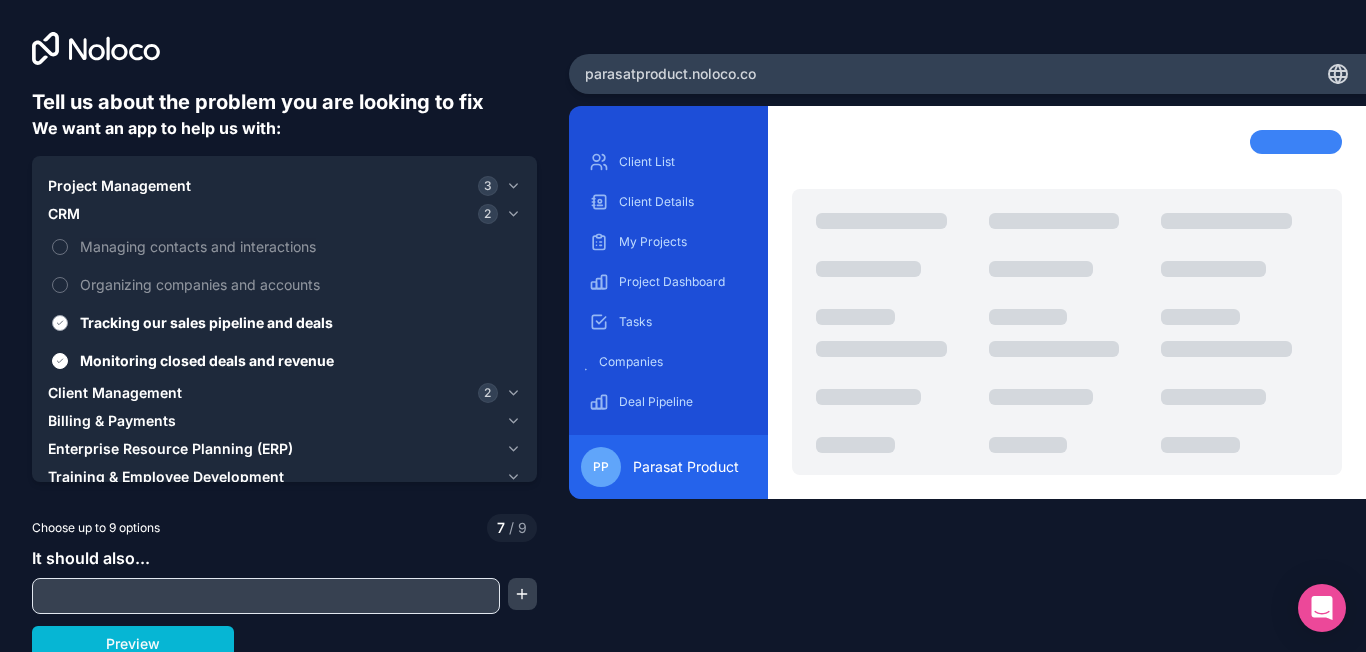 drag, startPoint x: 62, startPoint y: 317, endPoint x: 59, endPoint y: 334, distance: 17.262676 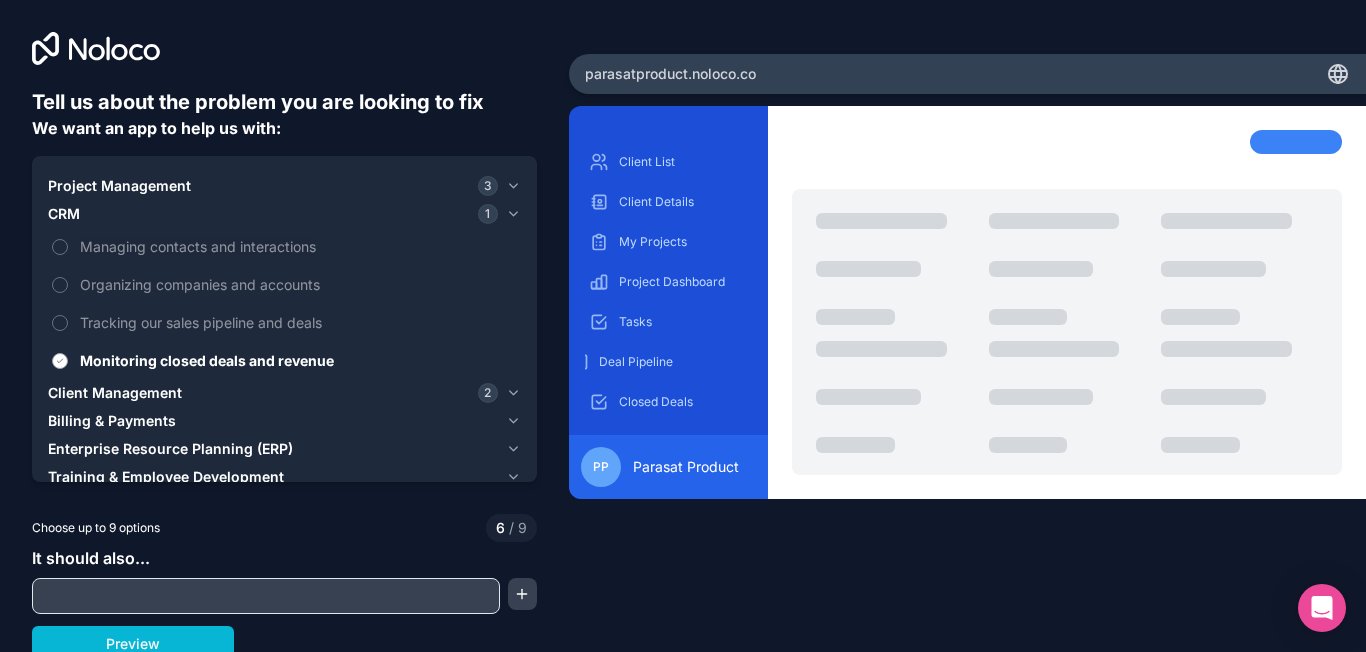 click on "Monitoring closed deals and revenue" at bounding box center (60, 361) 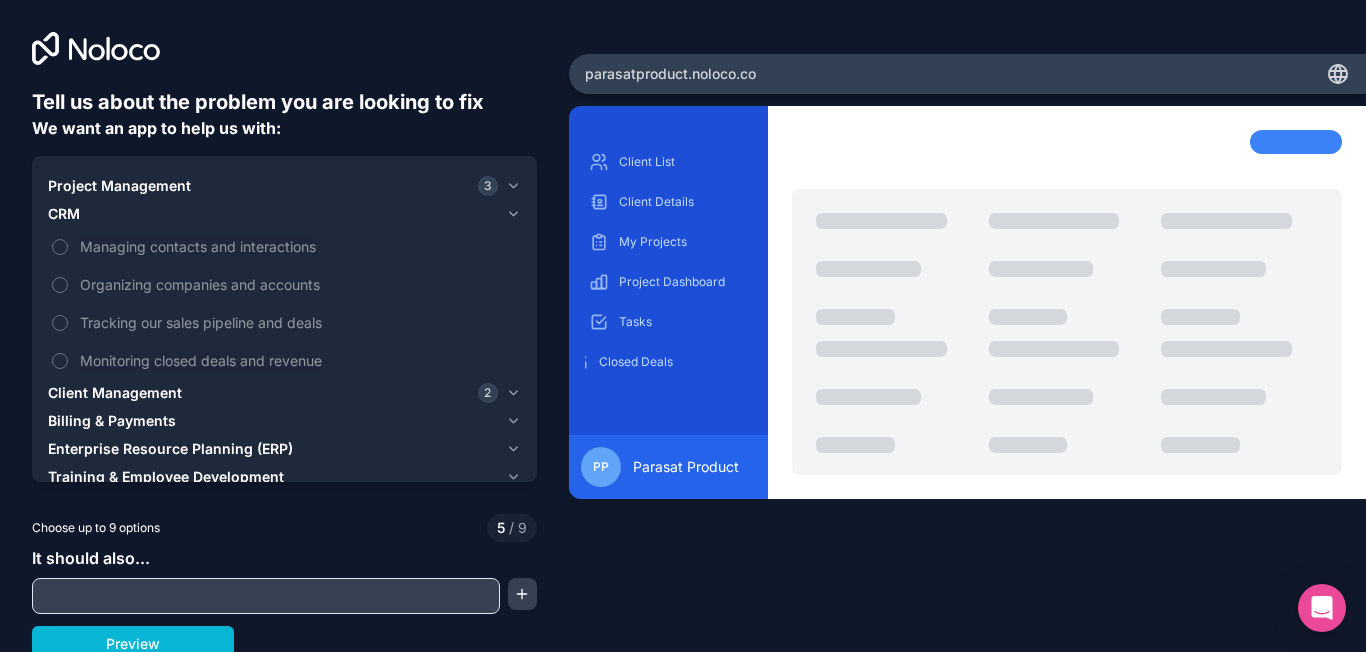 click on "CRM" at bounding box center (64, 214) 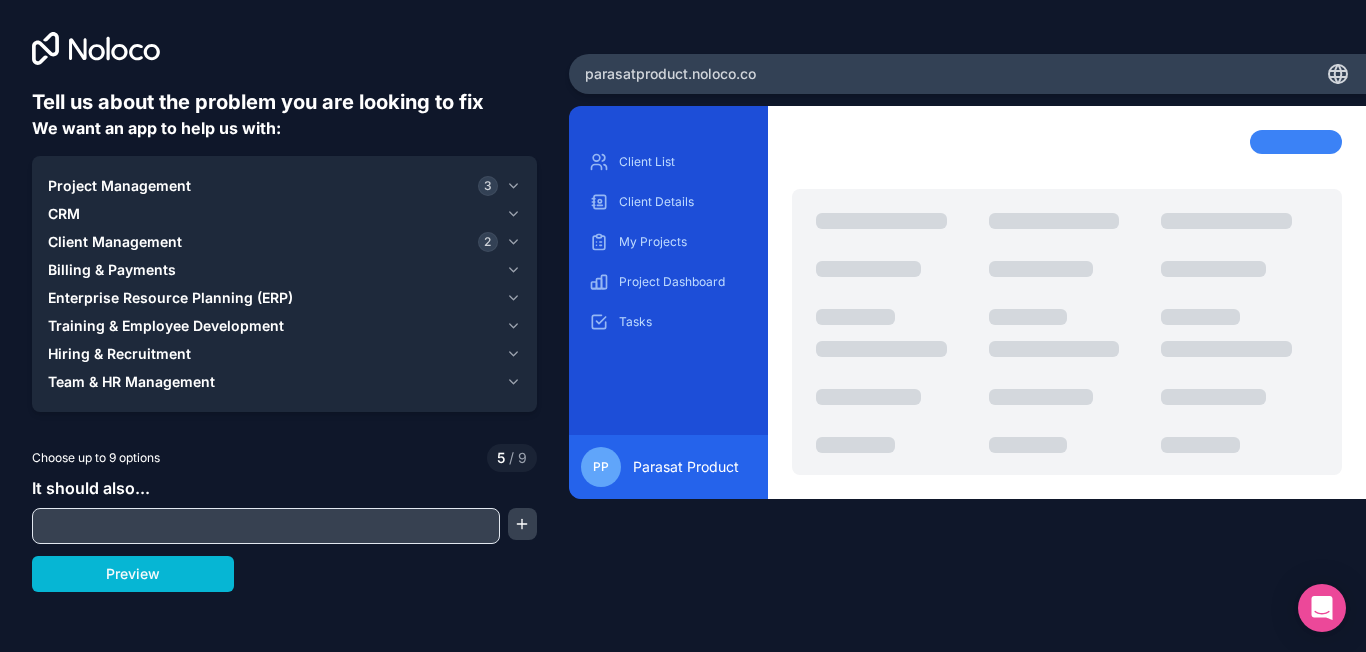 click on "Billing & Payments" at bounding box center [112, 270] 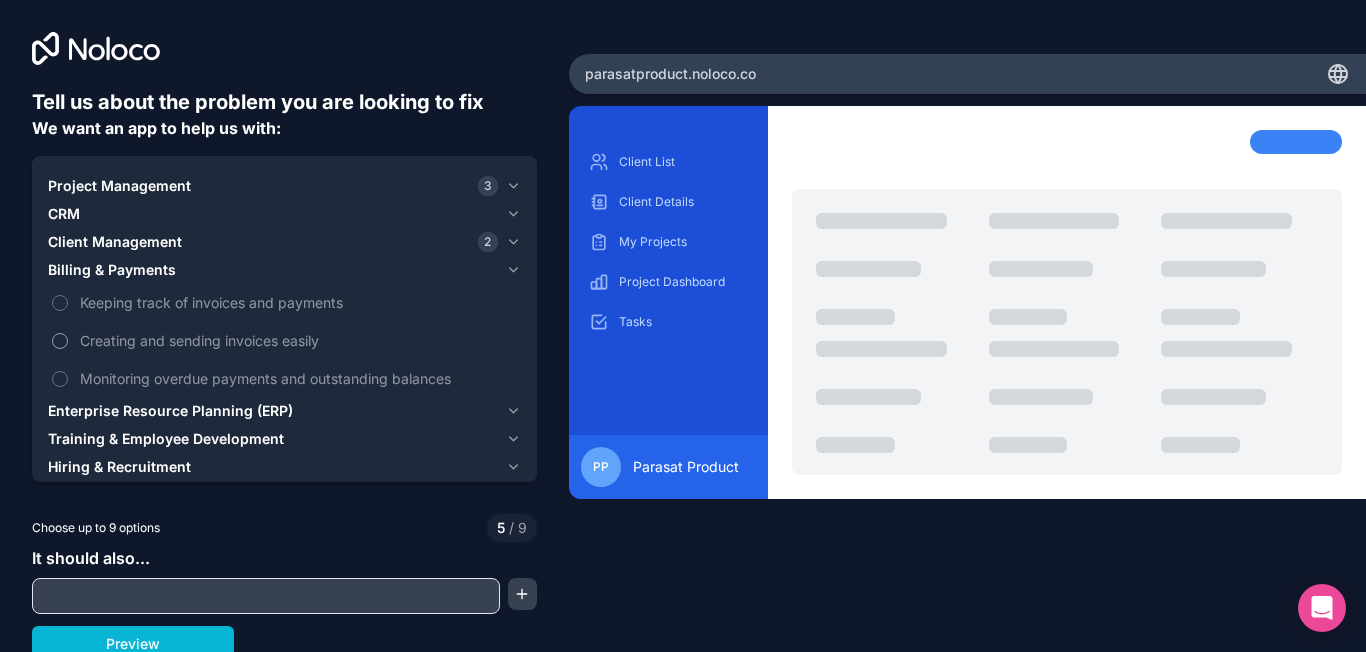 click on "Creating and sending invoices easily" at bounding box center [60, 341] 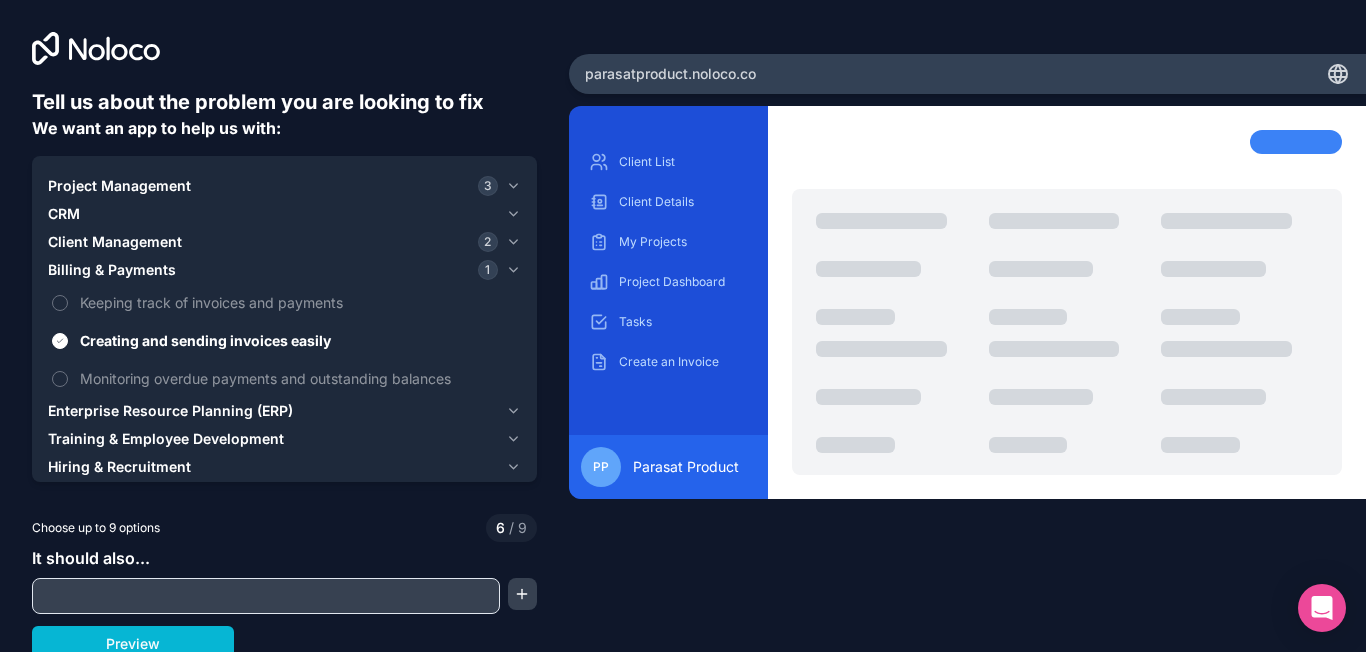 click on "CRM" at bounding box center [64, 214] 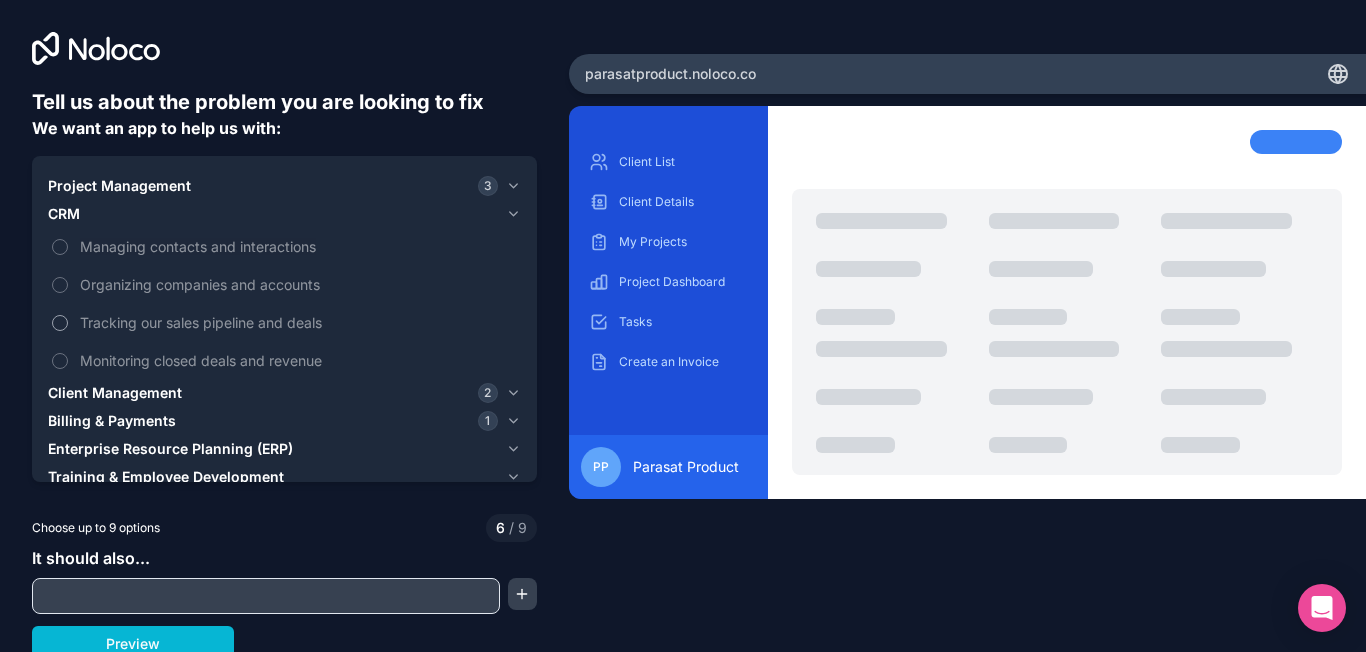 click on "Tracking our sales pipeline and deals" at bounding box center [60, 323] 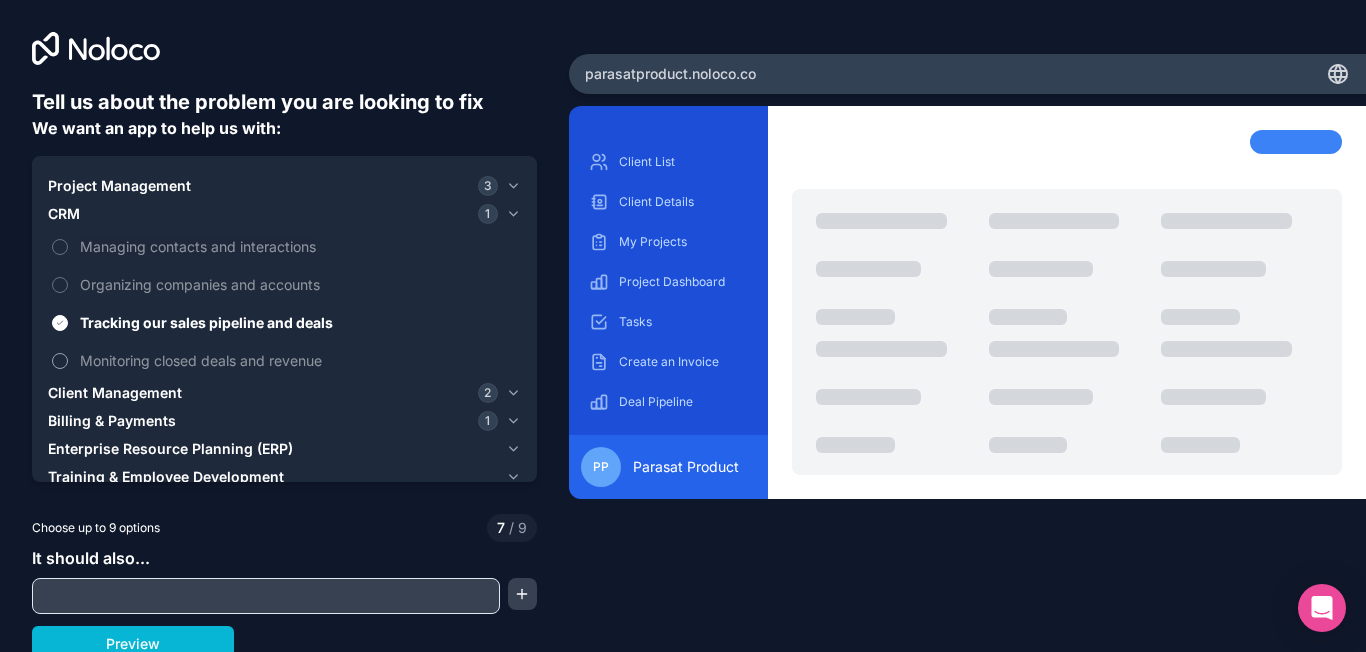 click on "Monitoring closed deals and revenue" at bounding box center (60, 361) 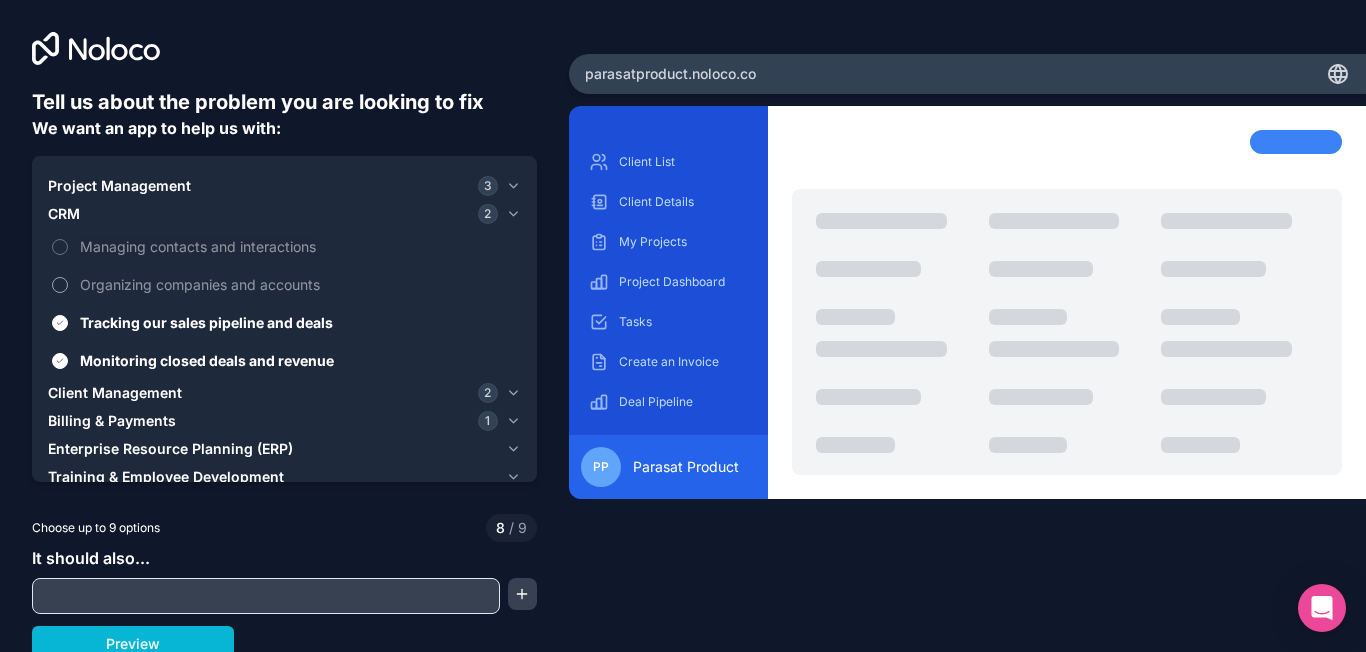 click on "Organizing companies and accounts" at bounding box center (60, 285) 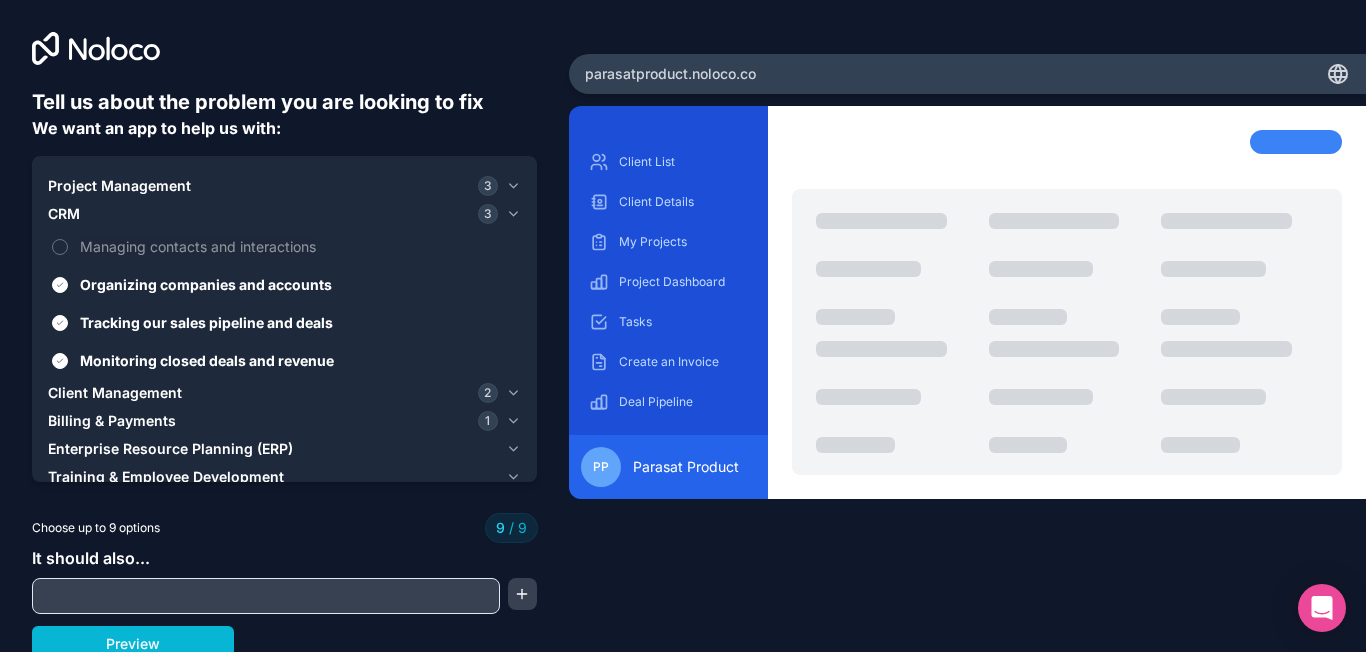 click on "CRM" at bounding box center (64, 214) 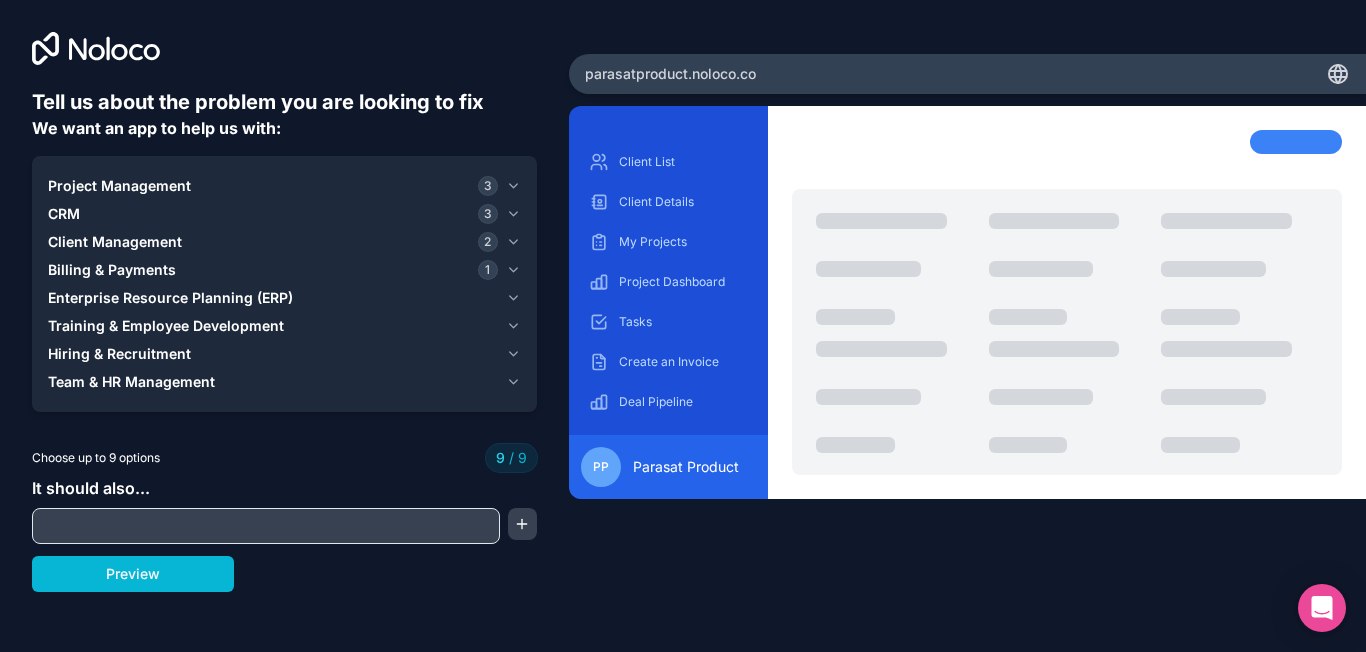 click at bounding box center (266, 526) 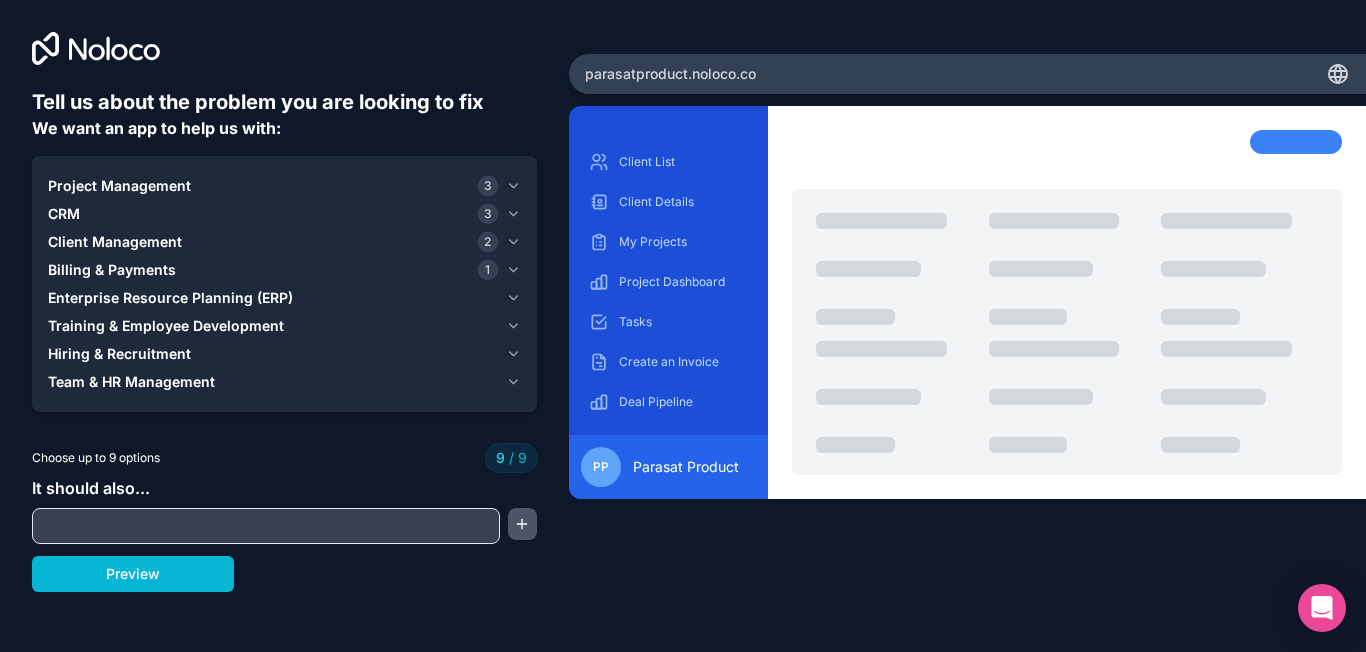 click at bounding box center [523, 524] 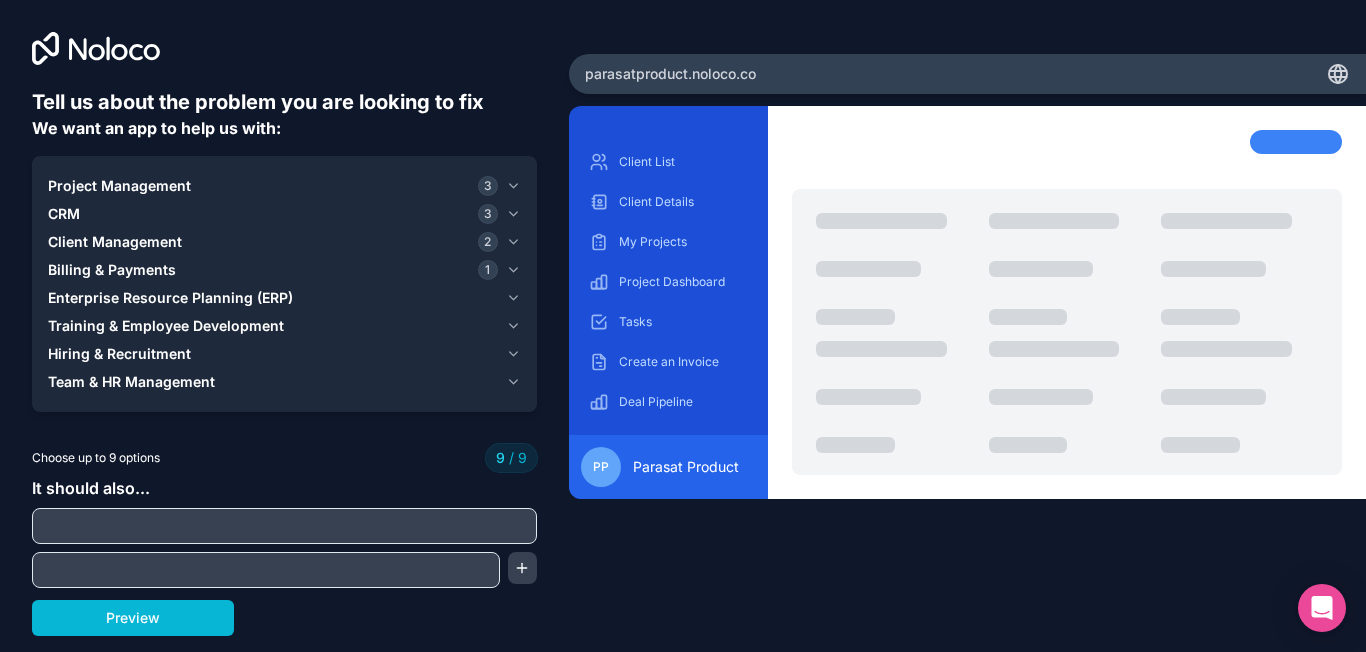click at bounding box center (284, 526) 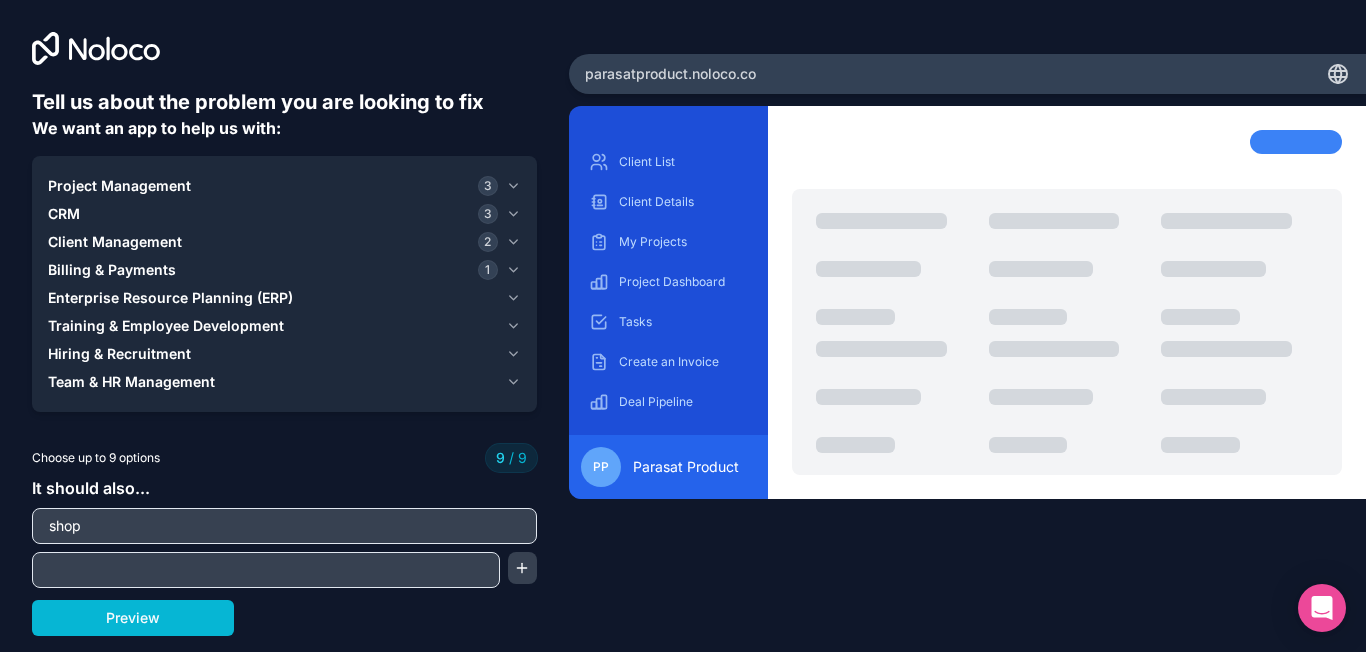 type on "shop" 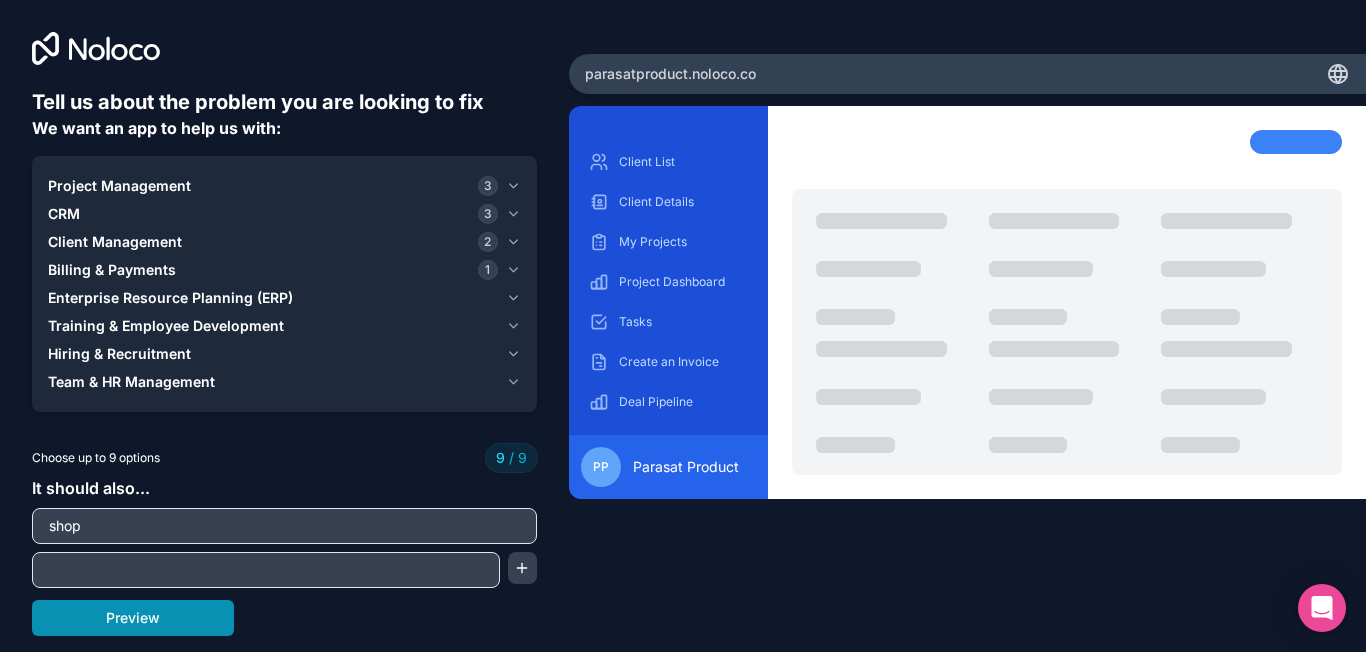 click on "Preview" at bounding box center (133, 618) 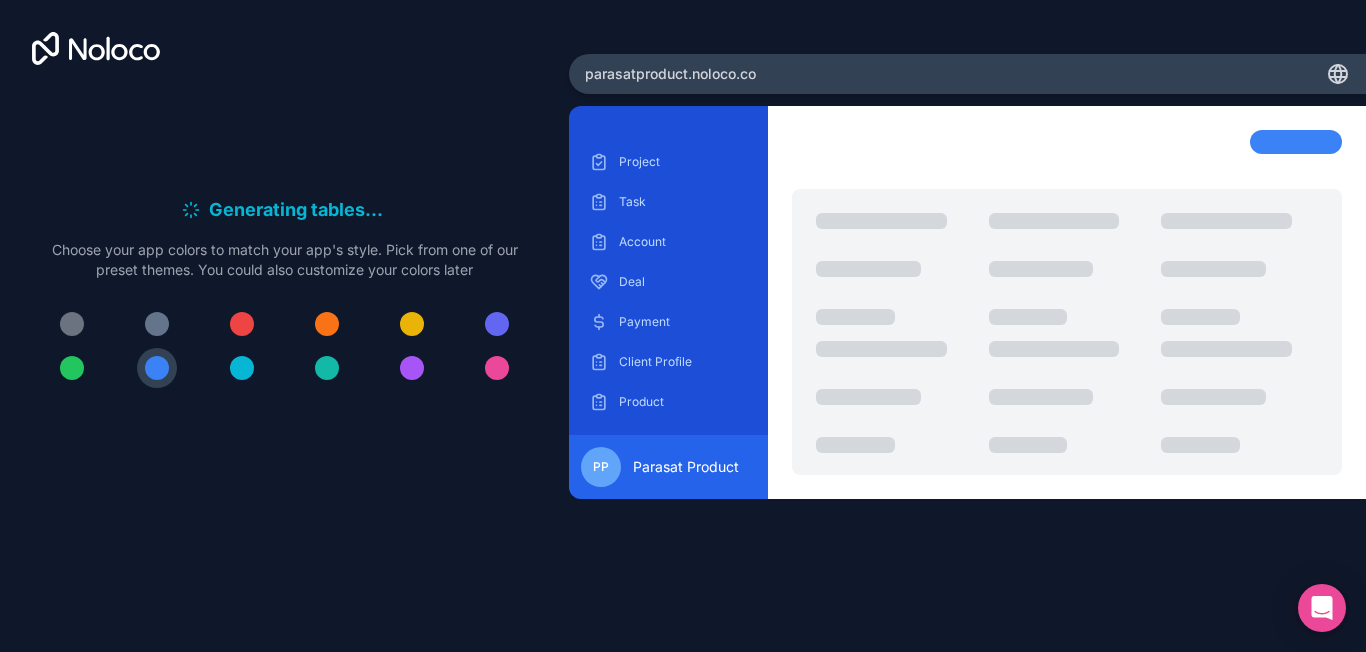 click at bounding box center [72, 368] 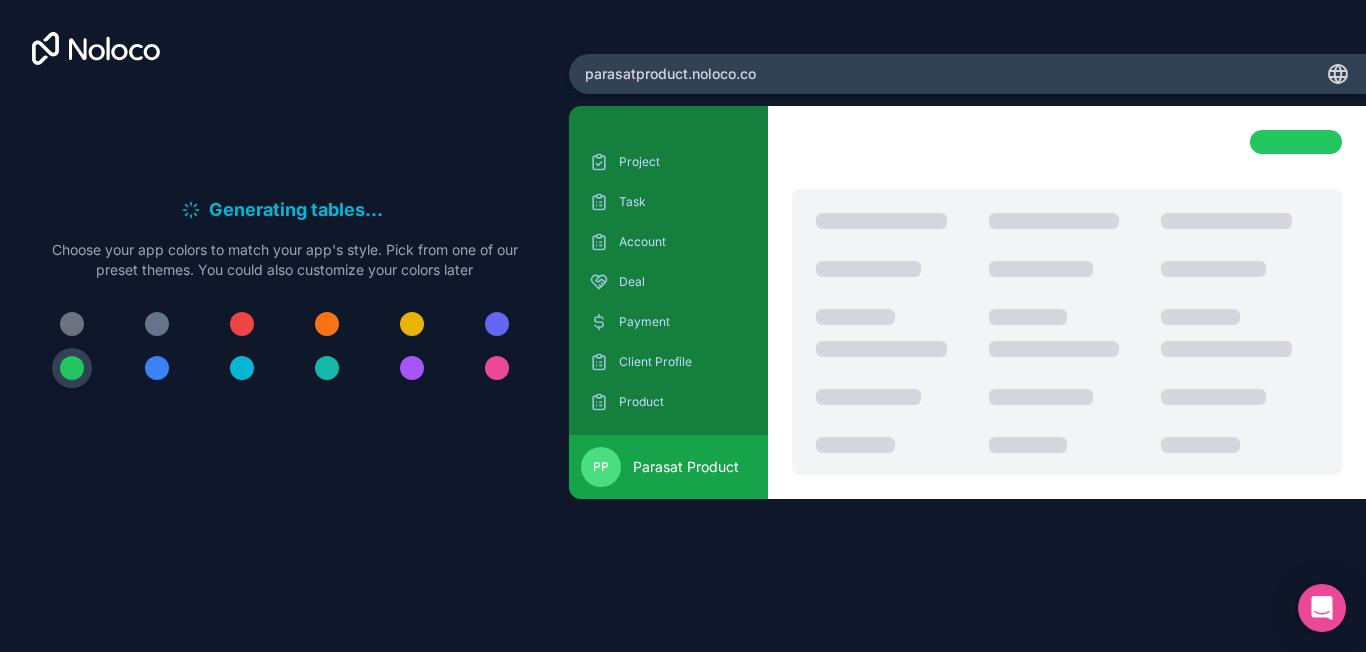 click at bounding box center (157, 324) 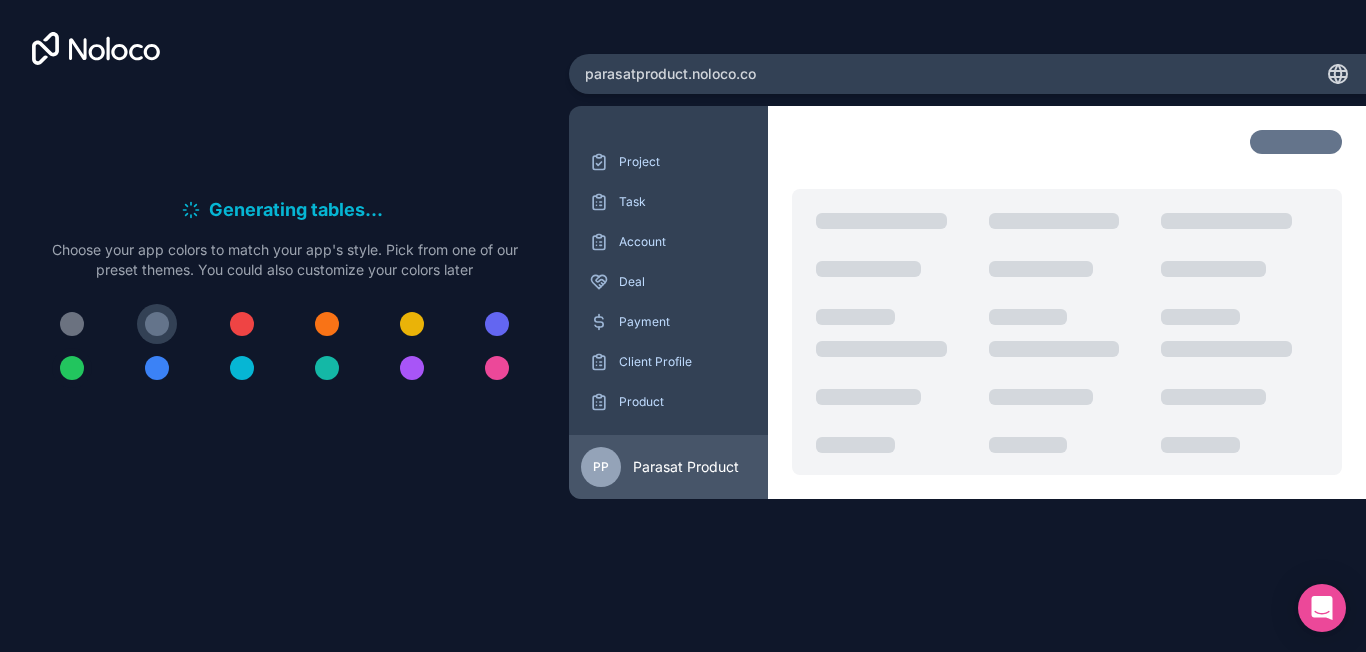 click at bounding box center [72, 368] 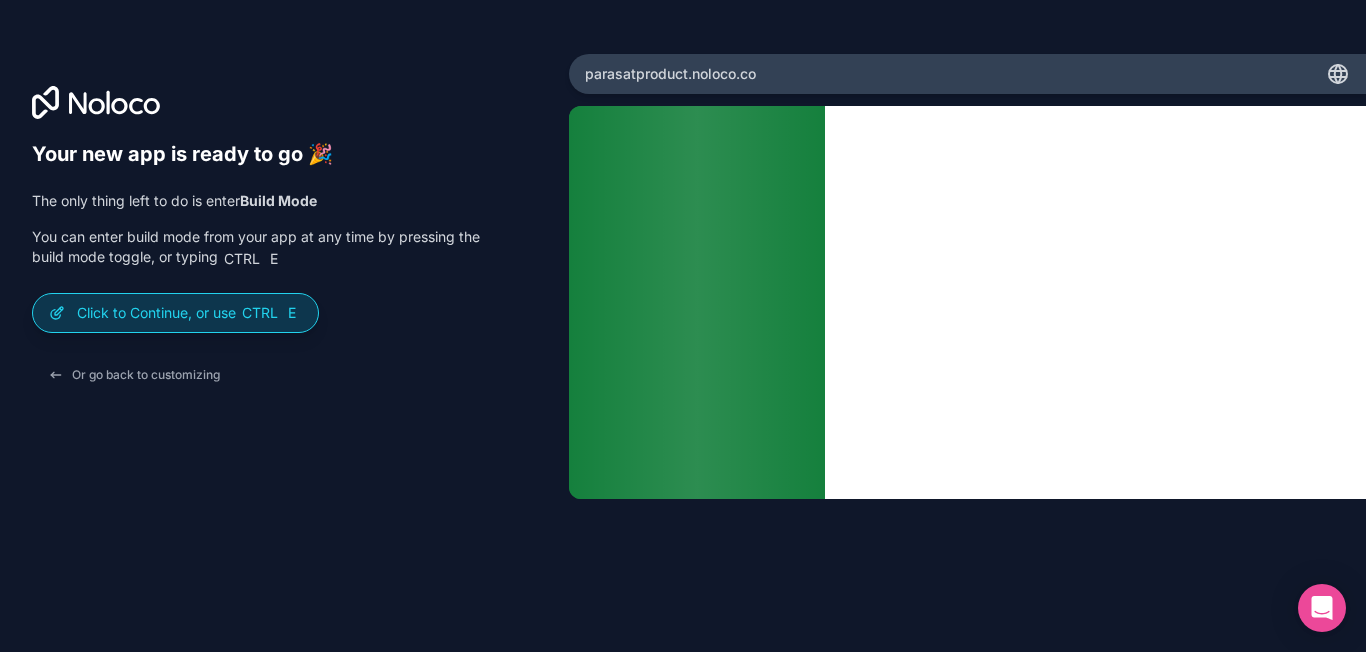click on "Ctrl" at bounding box center (260, 313) 